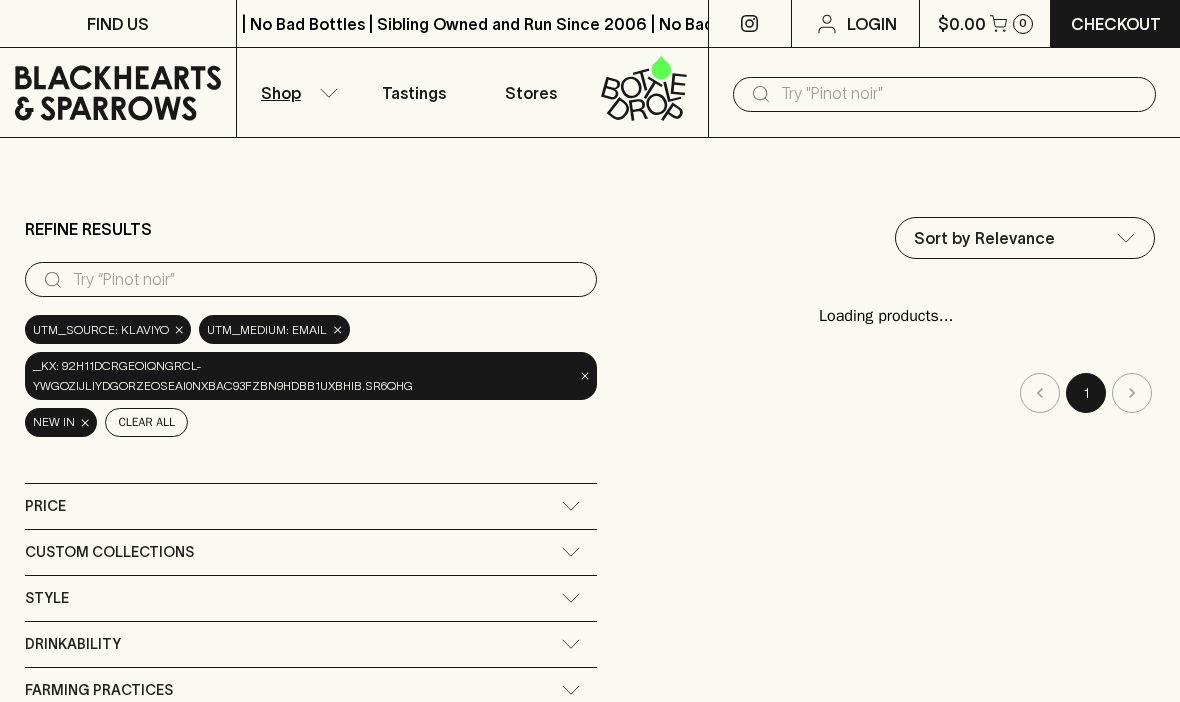 scroll, scrollTop: 0, scrollLeft: 0, axis: both 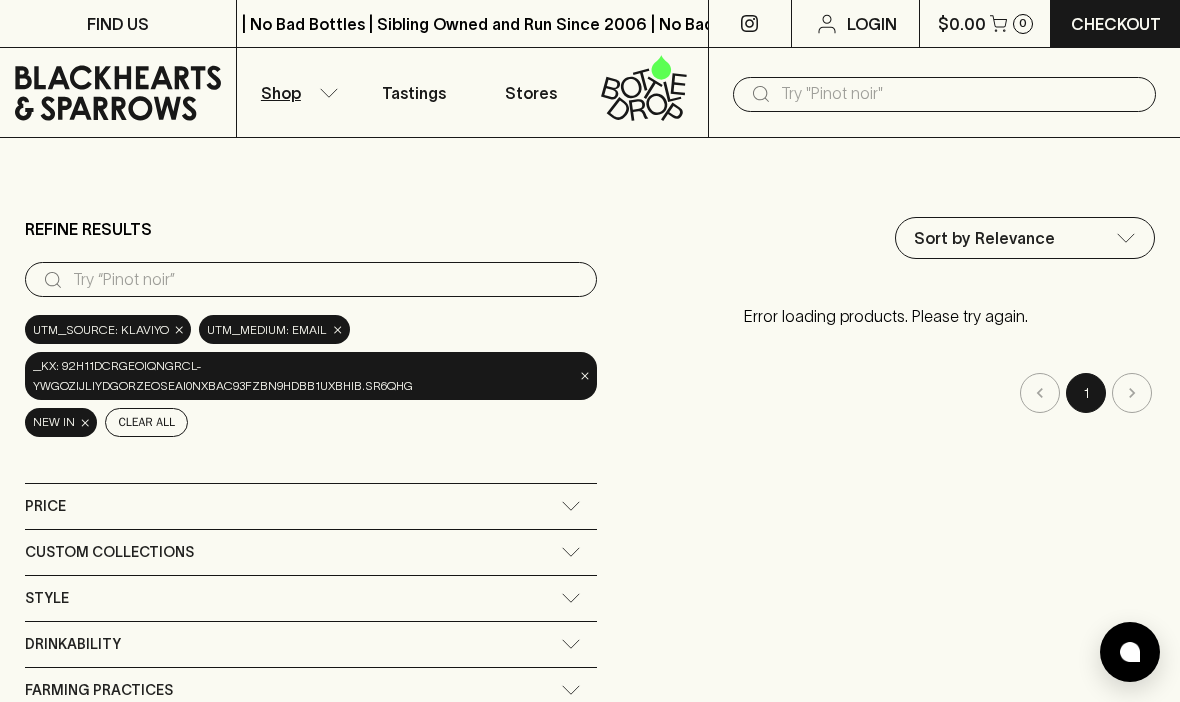 click on "Shop" at bounding box center [296, 92] 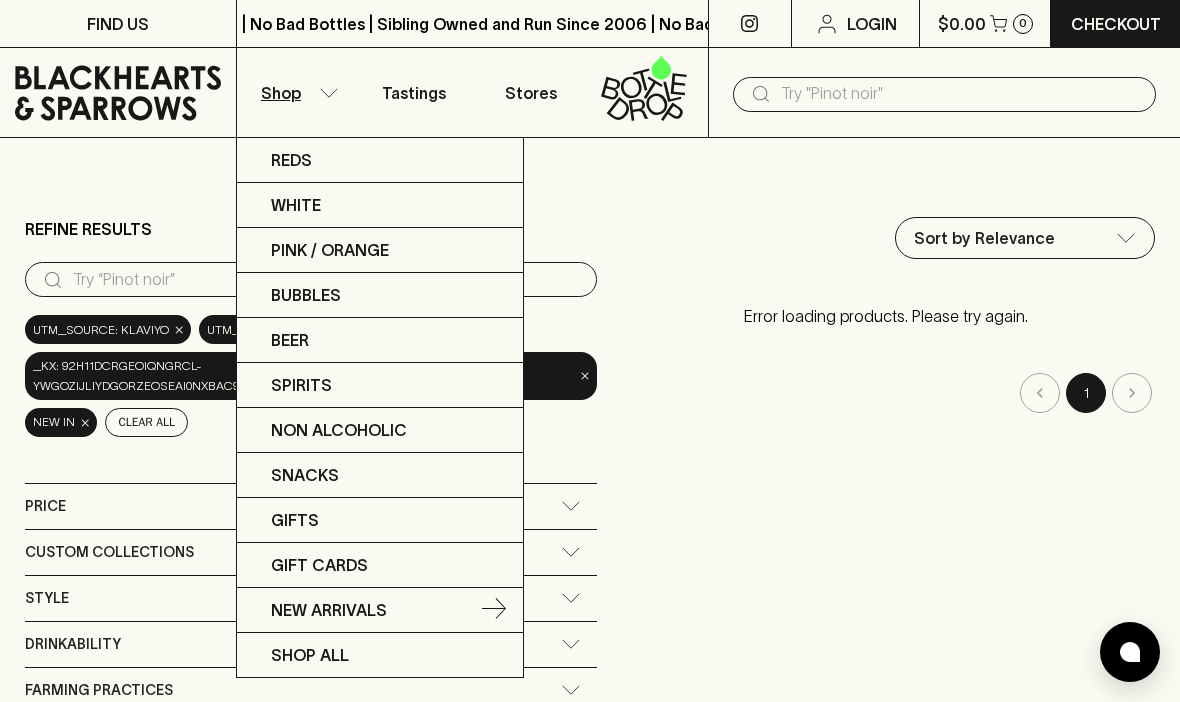 click on "New Arrivals" at bounding box center (329, 610) 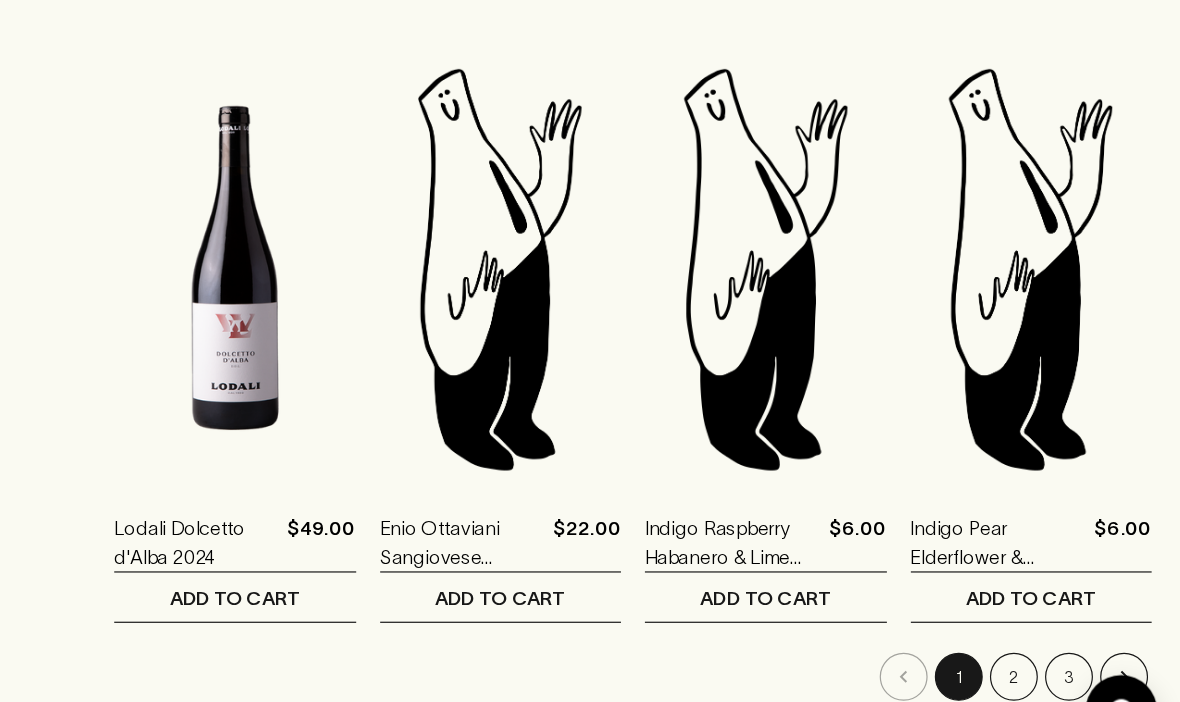 scroll, scrollTop: 2342, scrollLeft: 0, axis: vertical 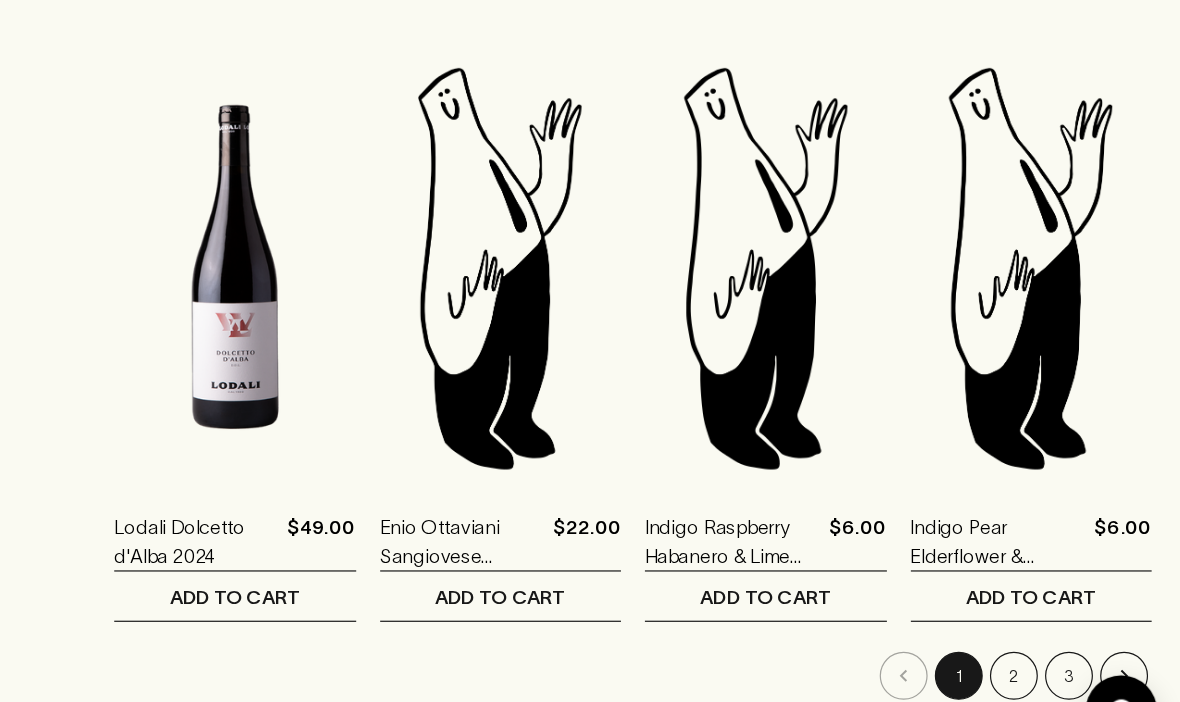 click on "2" at bounding box center [1040, 622] 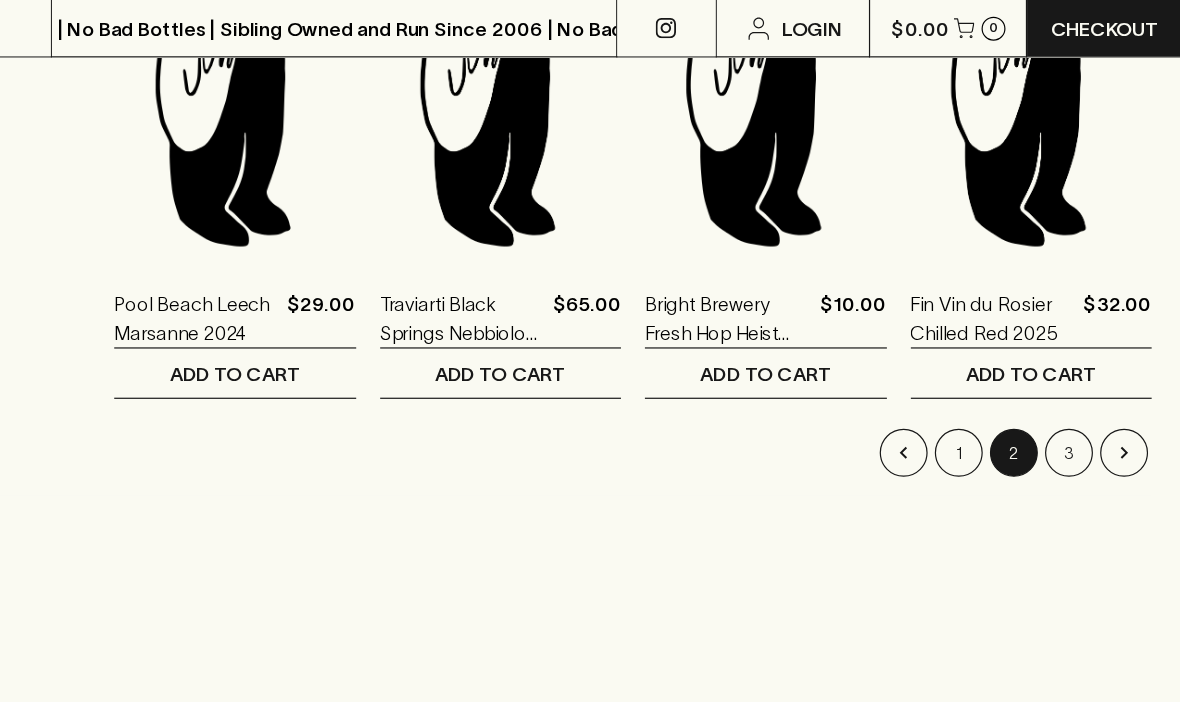 scroll, scrollTop: 2585, scrollLeft: 0, axis: vertical 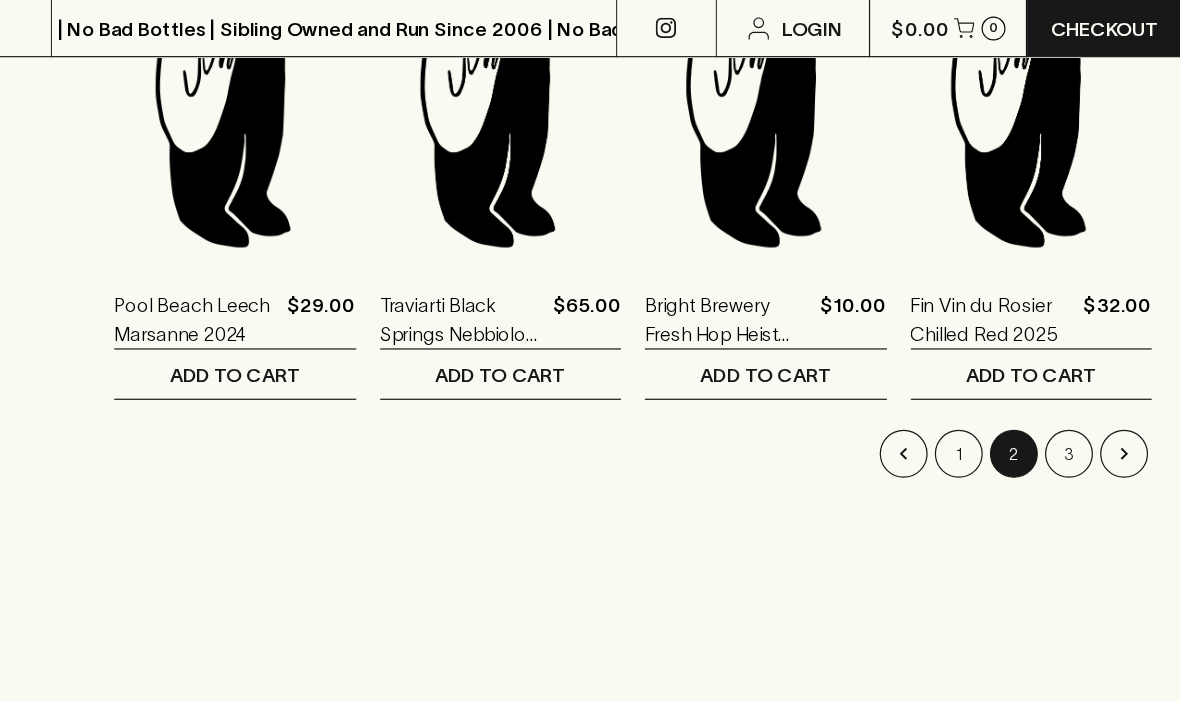 click on "3" at bounding box center [1086, 379] 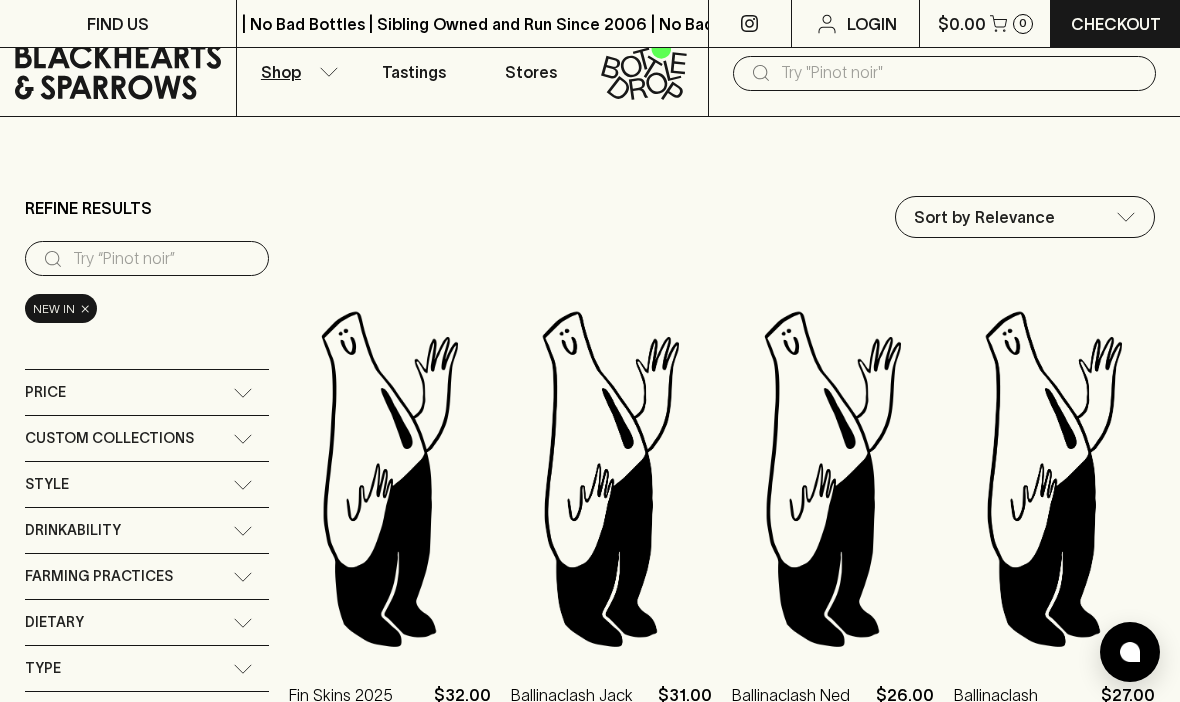 scroll, scrollTop: 0, scrollLeft: 0, axis: both 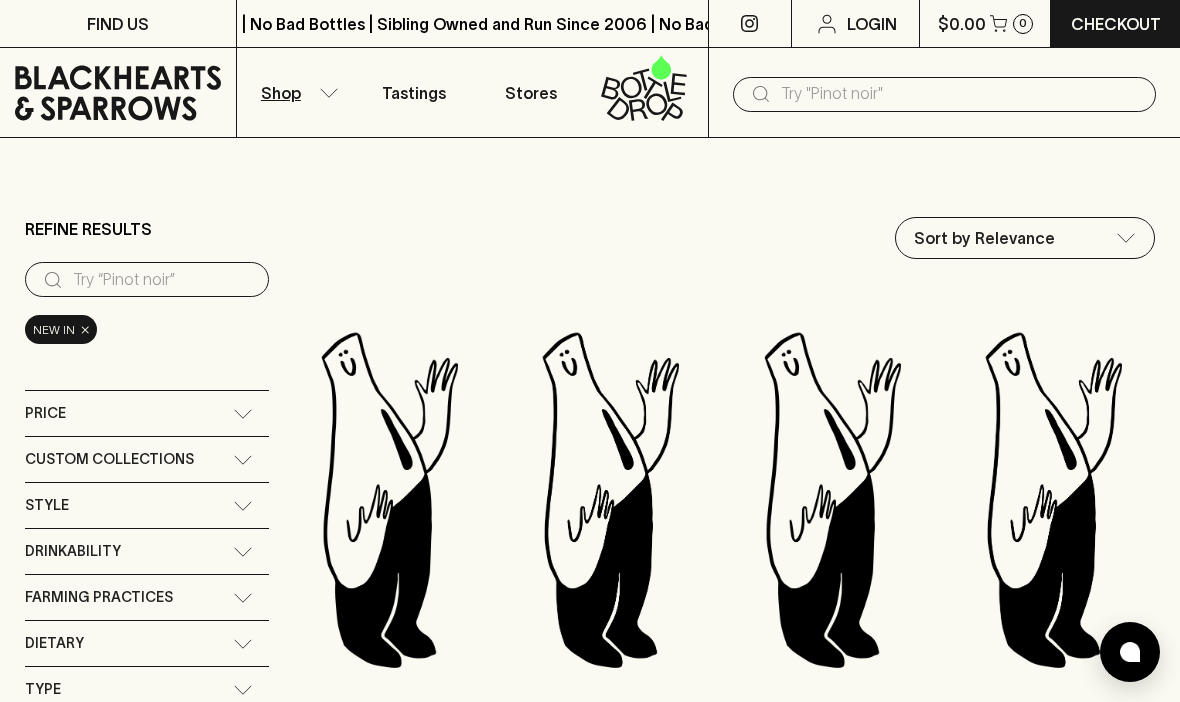 click on "Shop" at bounding box center [281, 93] 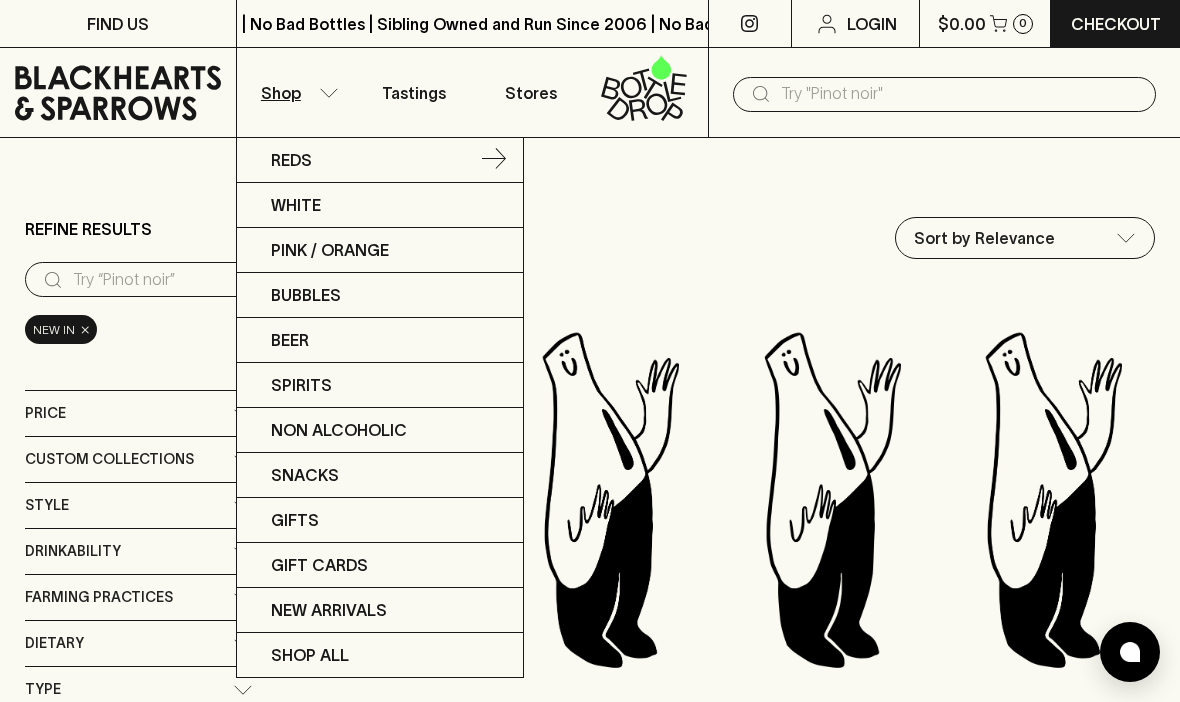 click on "Reds" at bounding box center [291, 160] 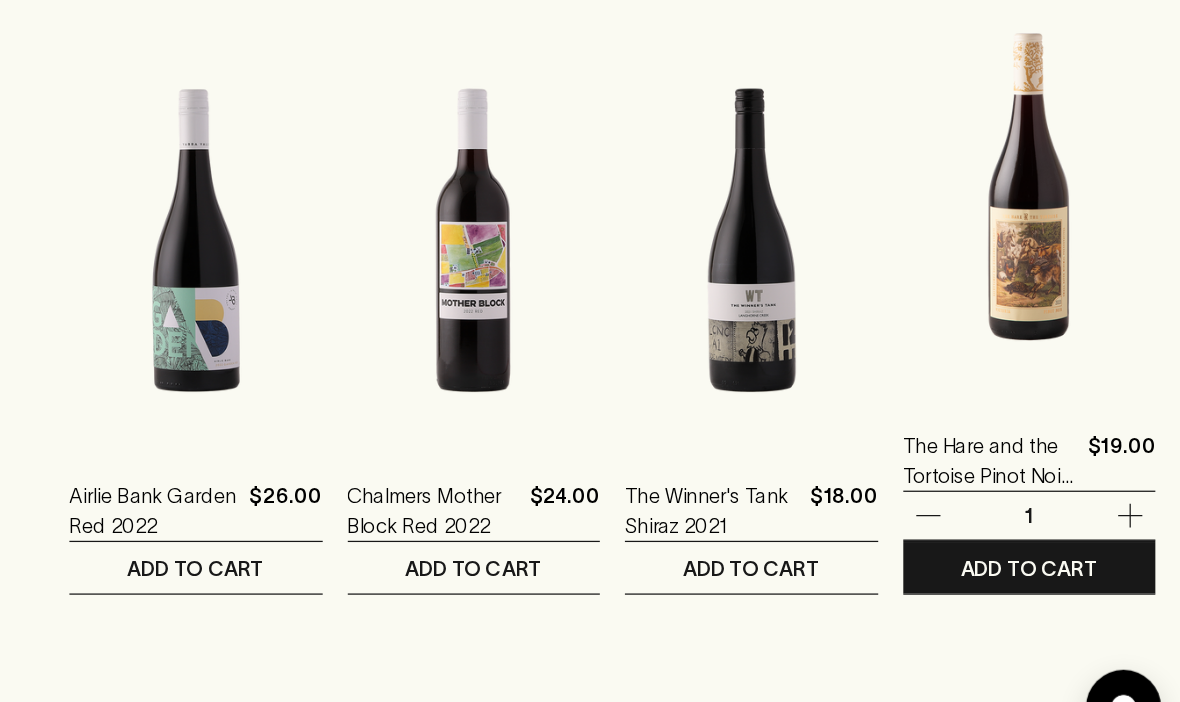 scroll, scrollTop: 1374, scrollLeft: 0, axis: vertical 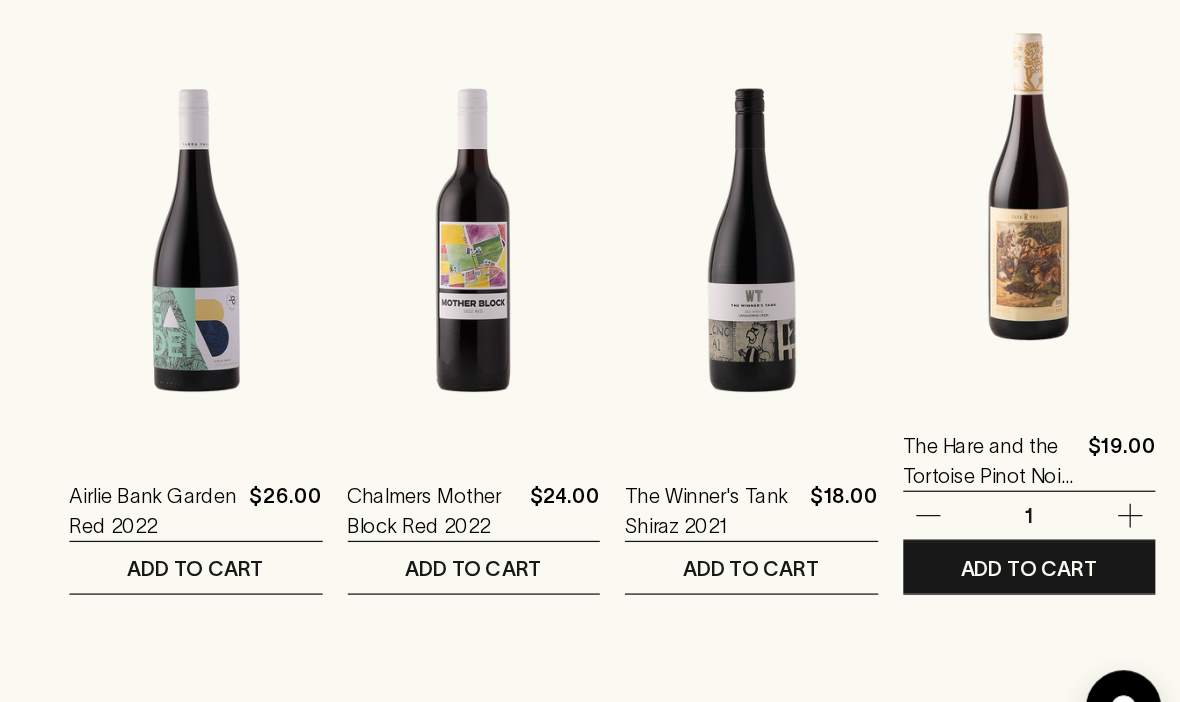 click on "The Hare and the Tortoise Pinot Noir 2023" at bounding box center (1024, 455) 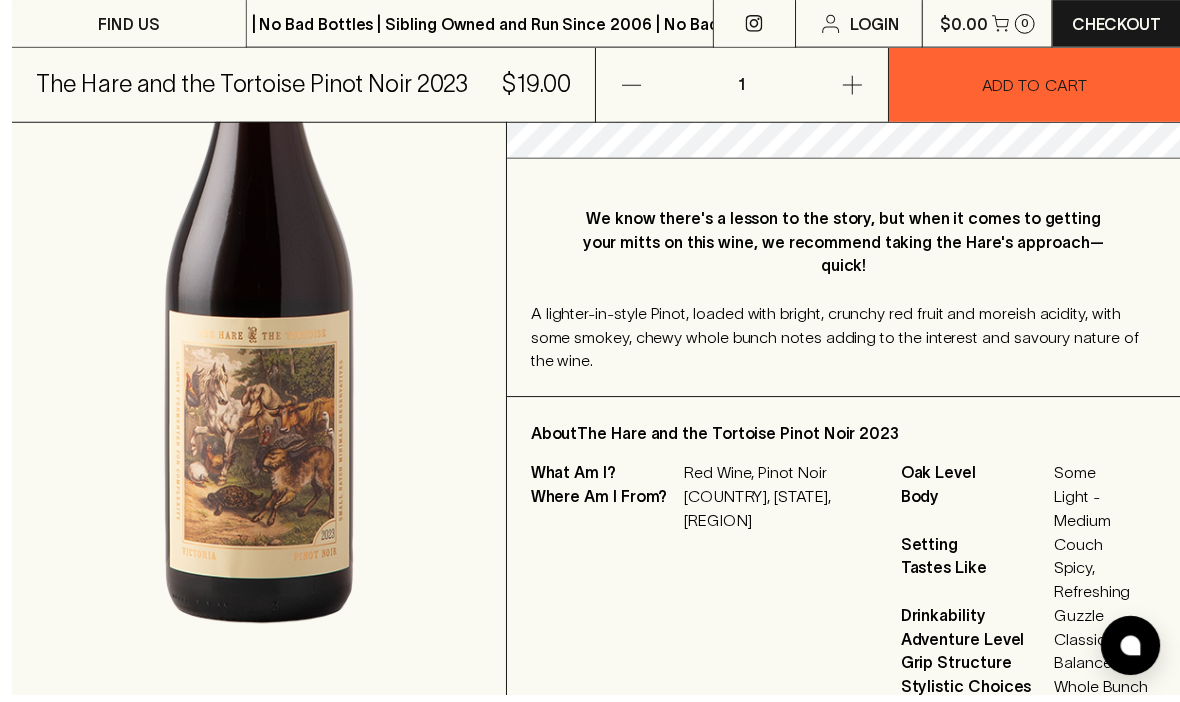scroll, scrollTop: 513, scrollLeft: 0, axis: vertical 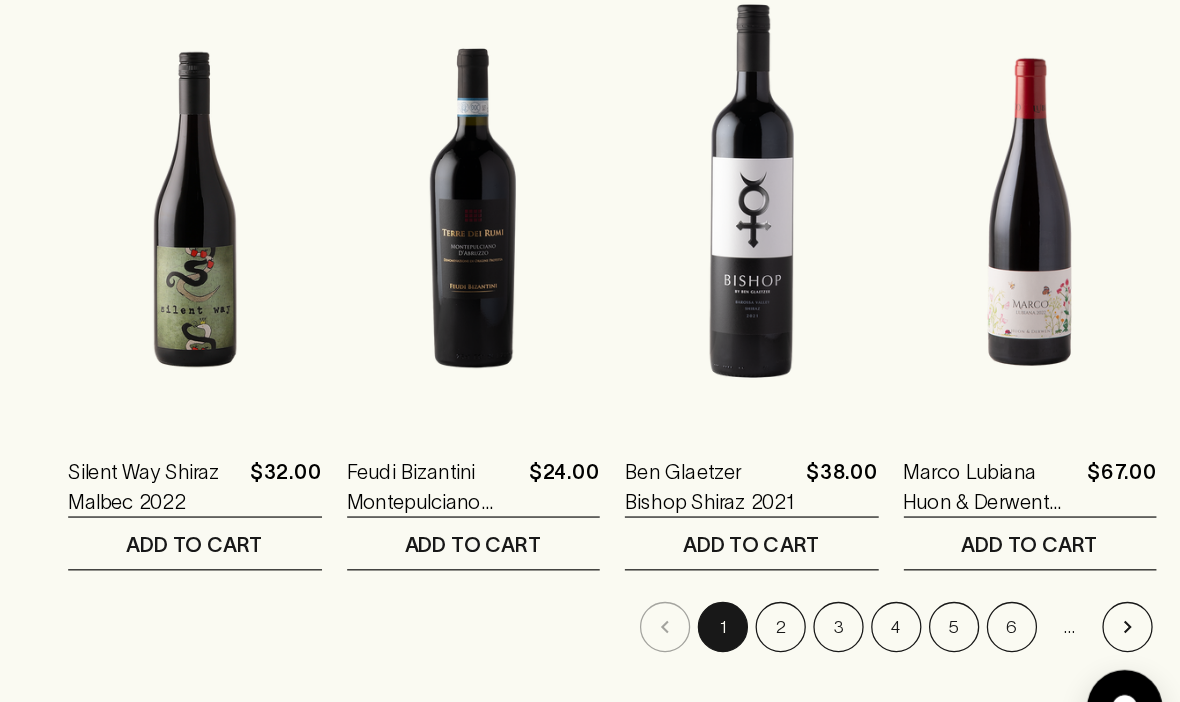 click on "2" at bounding box center (856, 588) 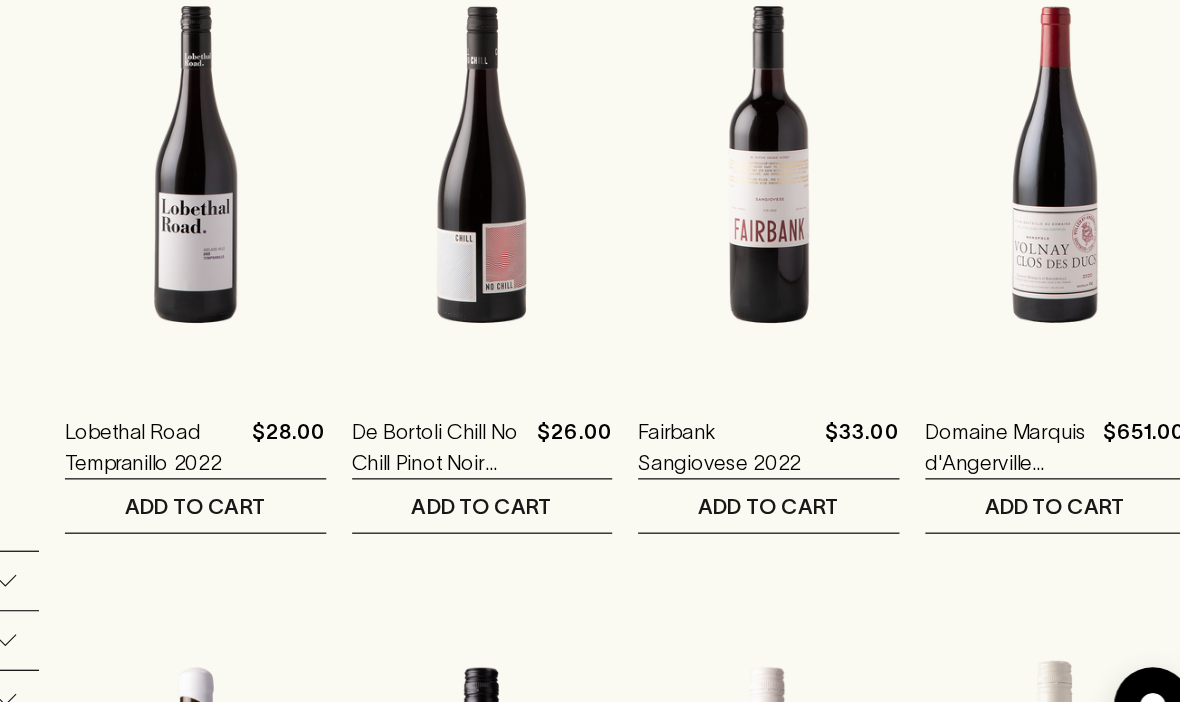 scroll, scrollTop: 356, scrollLeft: 0, axis: vertical 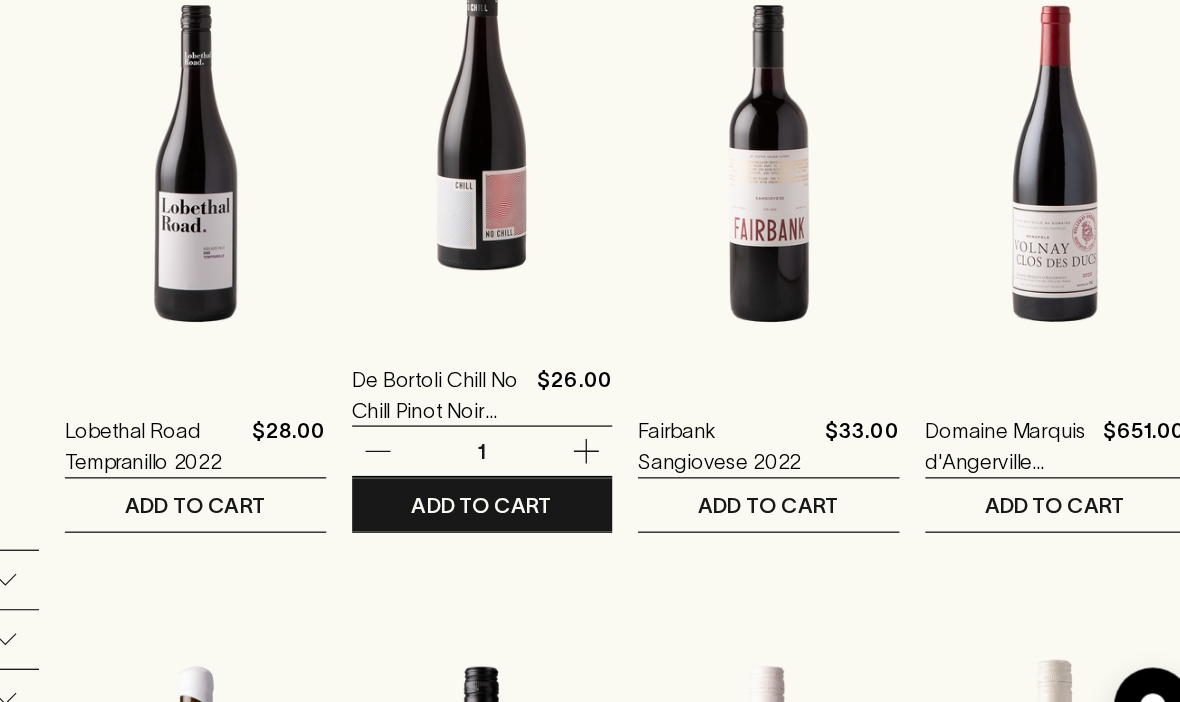 click on "De Bortoli Chill No Chill Pinot Noir Syrah 2023" at bounding box center [579, 411] 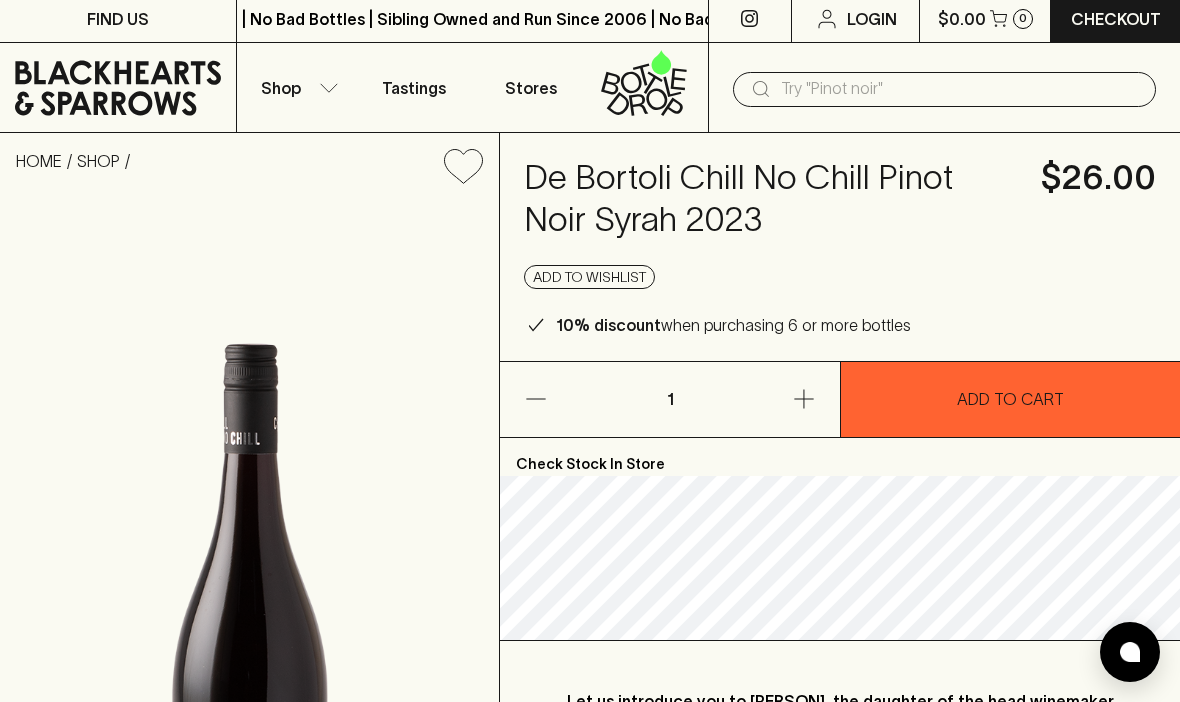 scroll, scrollTop: 0, scrollLeft: 0, axis: both 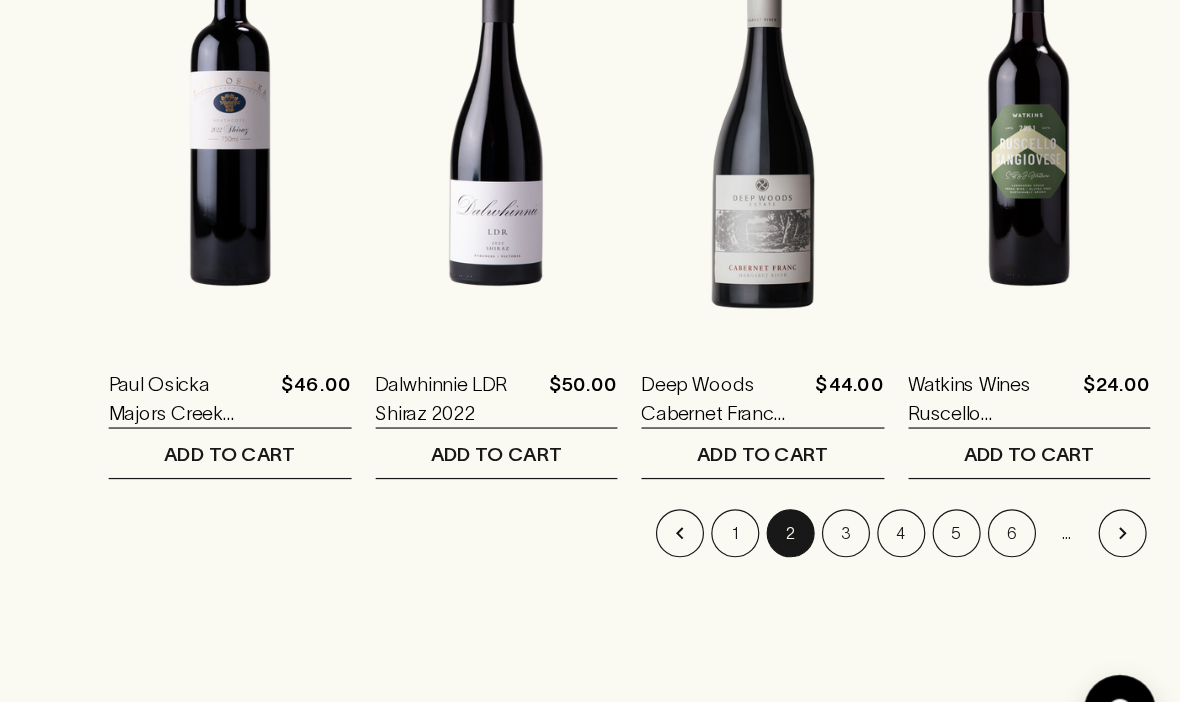 click at bounding box center (1132, 504) 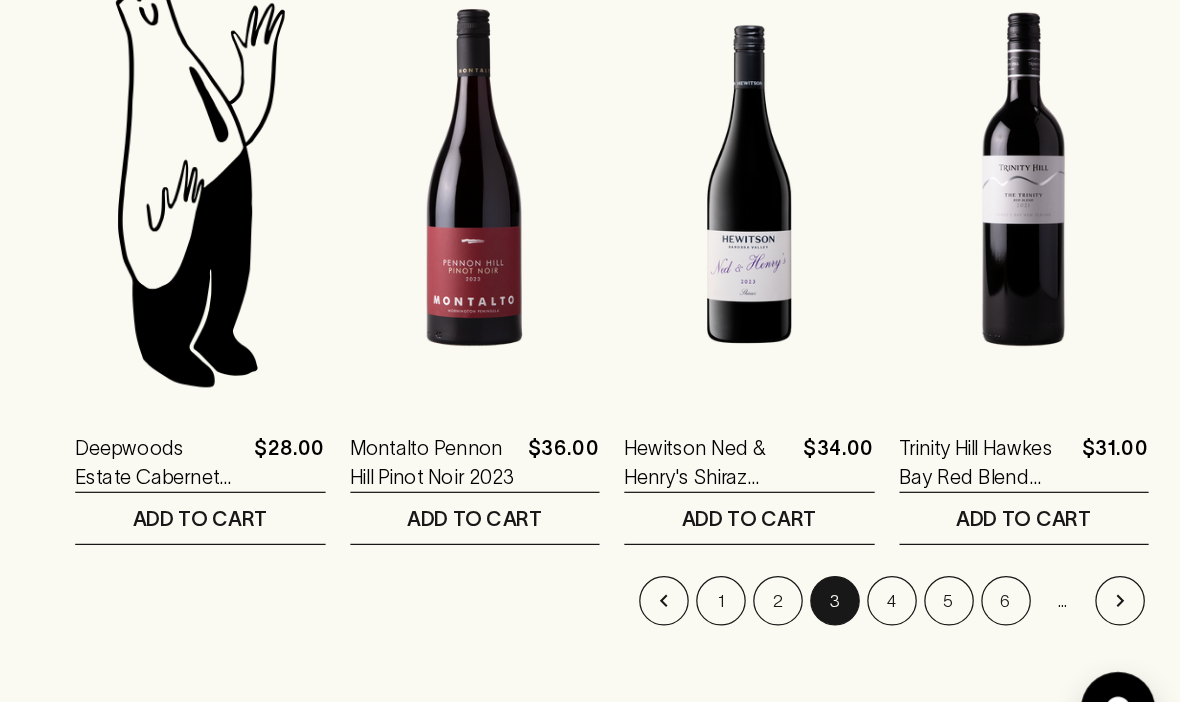 scroll, scrollTop: 2478, scrollLeft: 0, axis: vertical 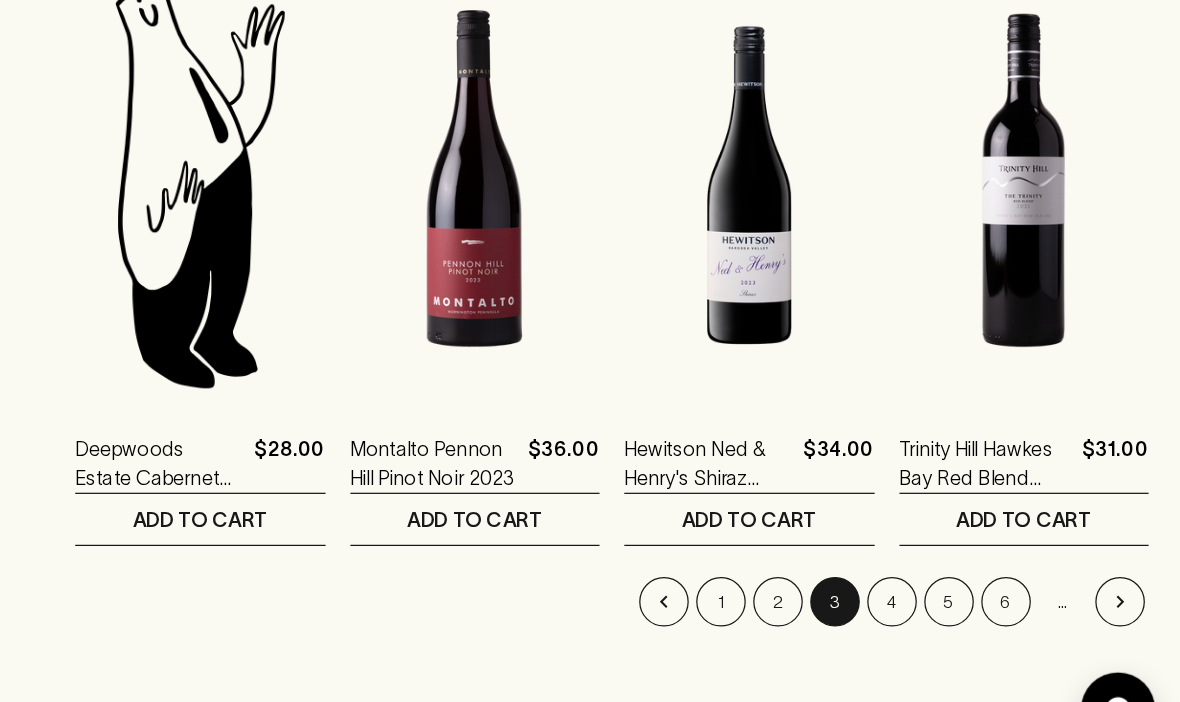 click 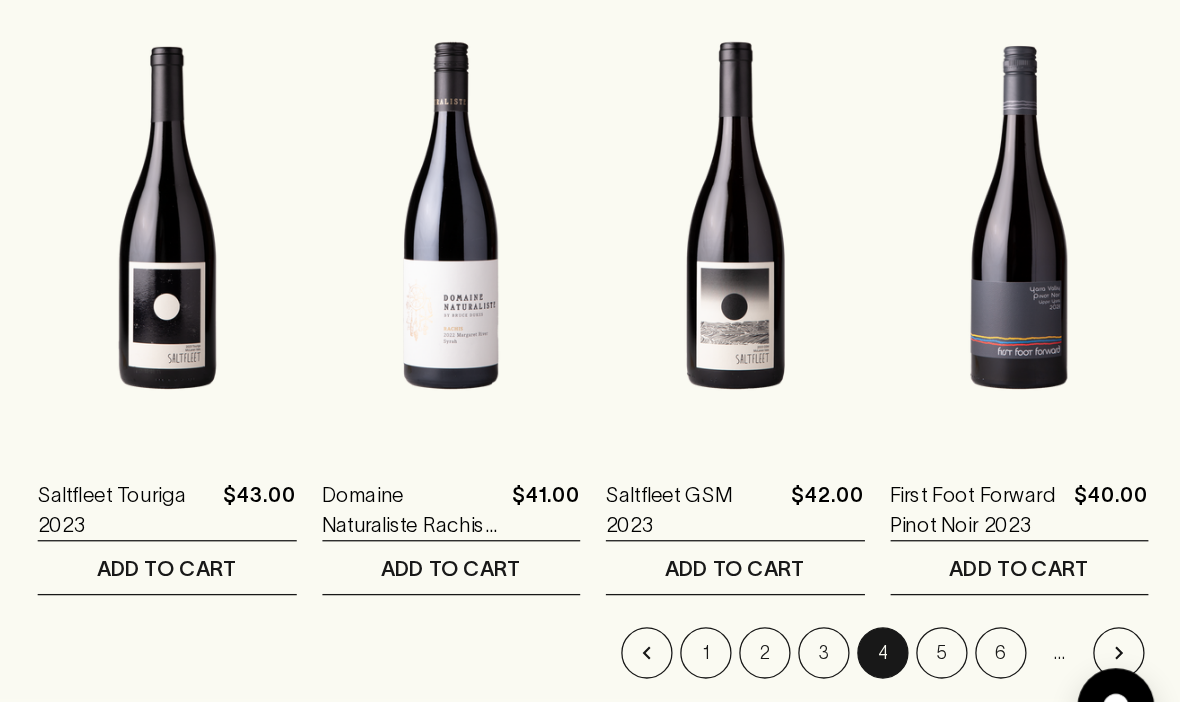 scroll, scrollTop: 2595, scrollLeft: 0, axis: vertical 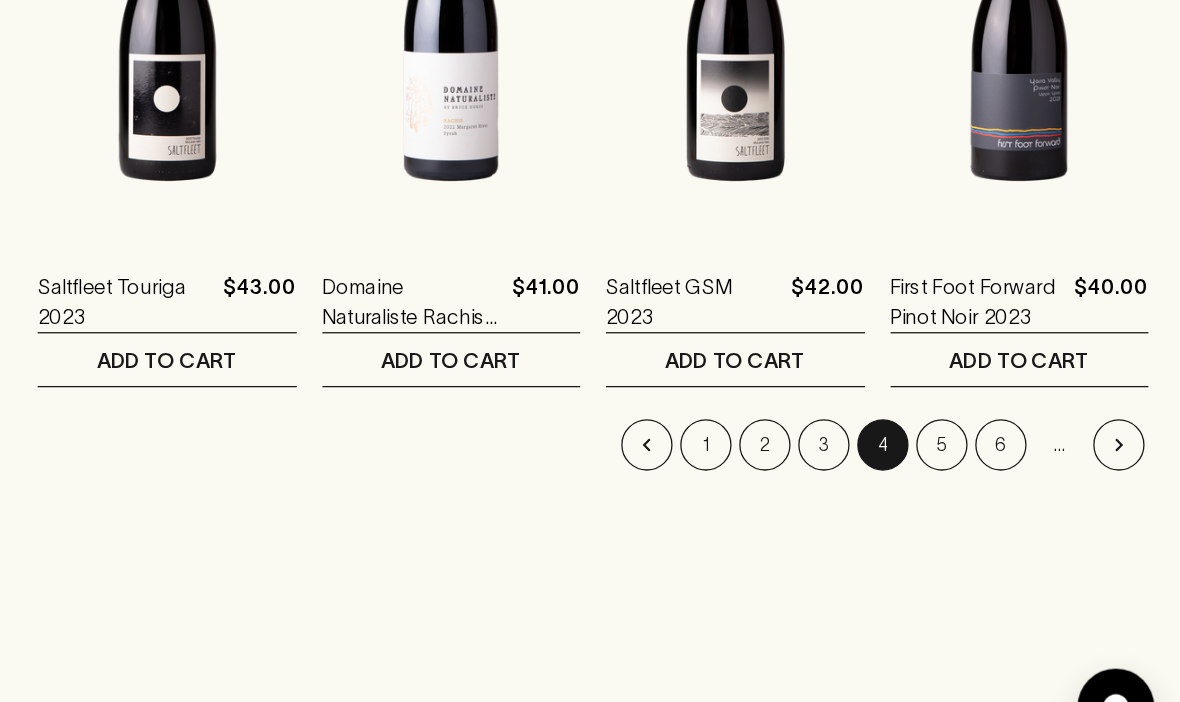 click 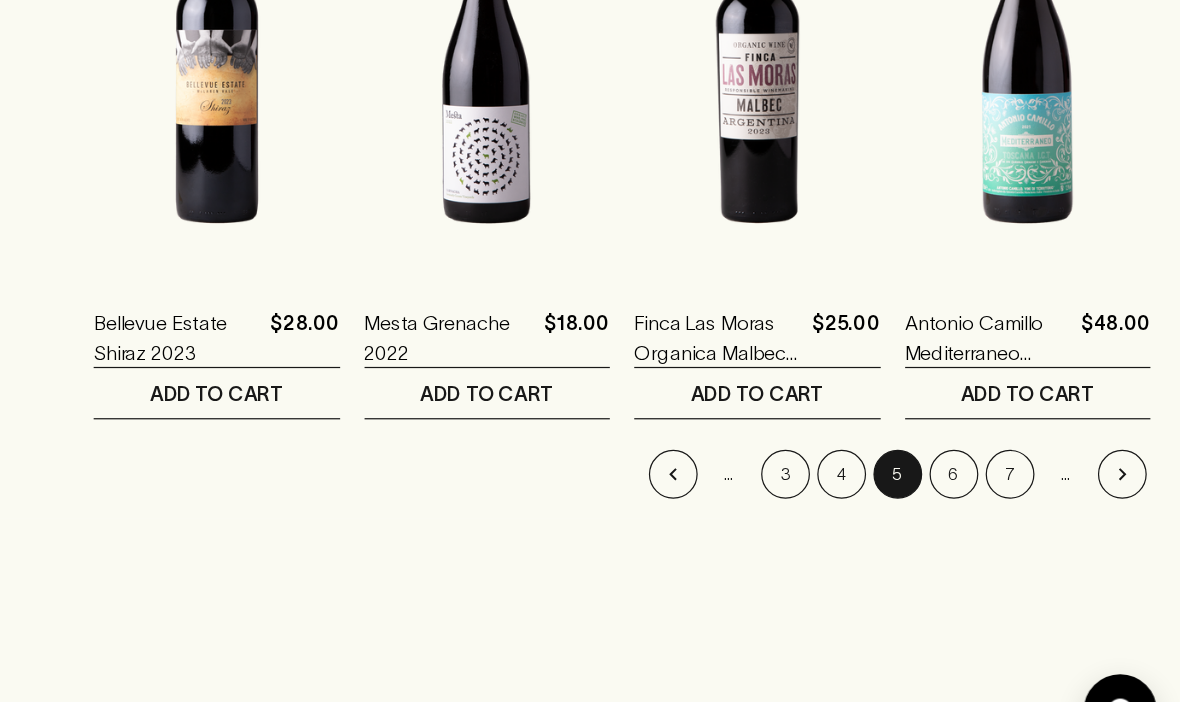 scroll, scrollTop: 2590, scrollLeft: 0, axis: vertical 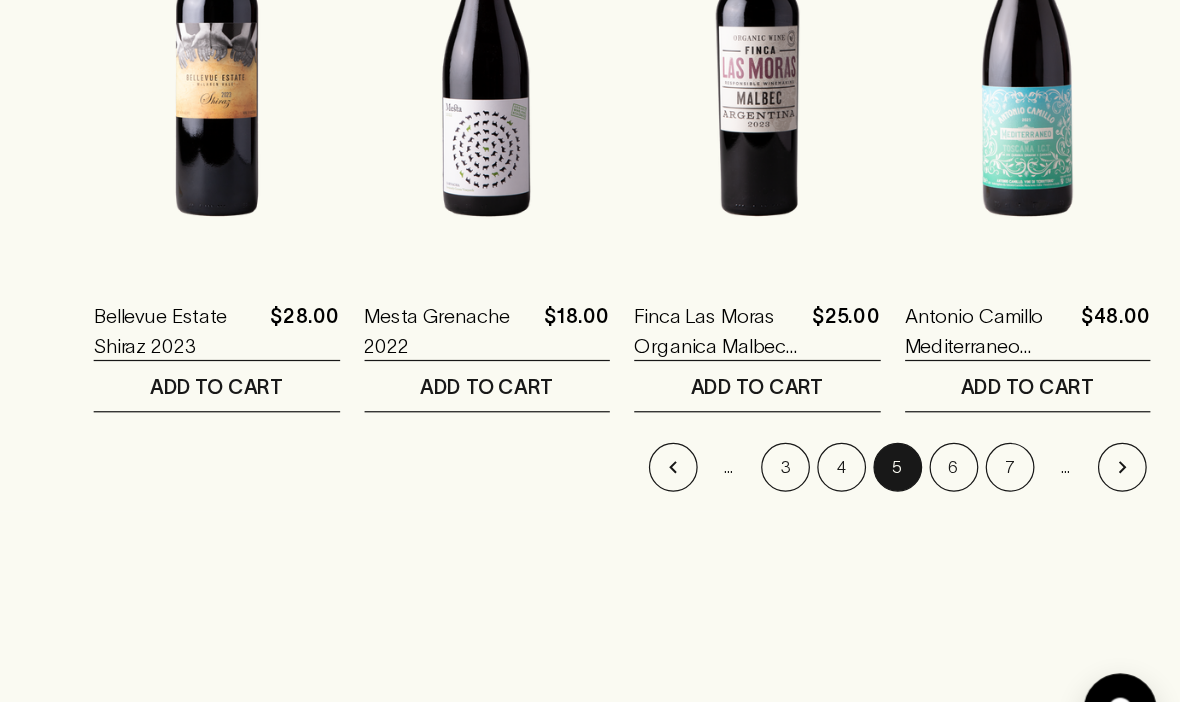 click on "6" at bounding box center (994, 453) 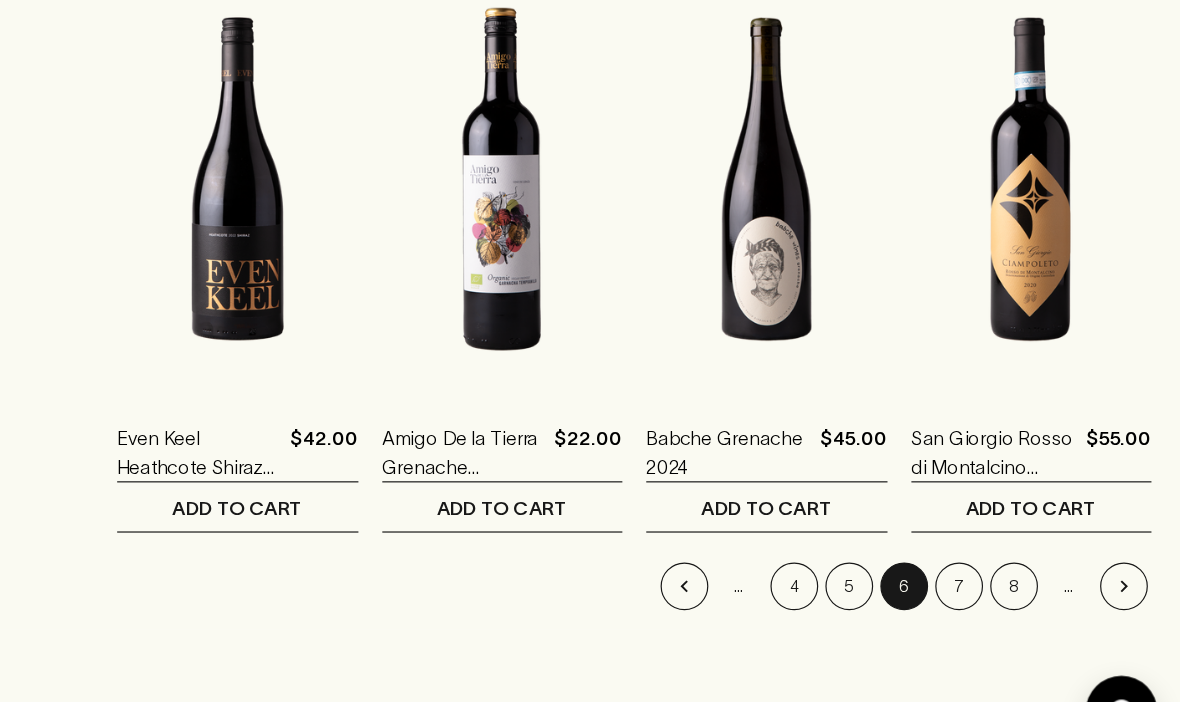 scroll, scrollTop: 2497, scrollLeft: 0, axis: vertical 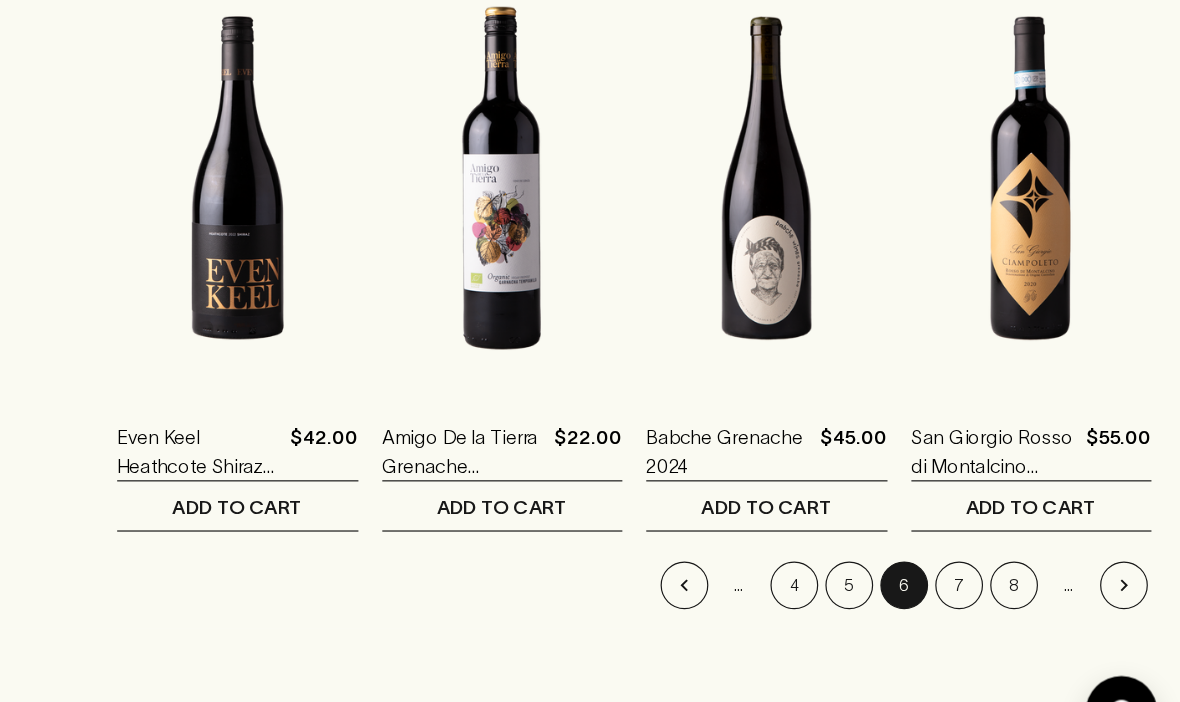 click 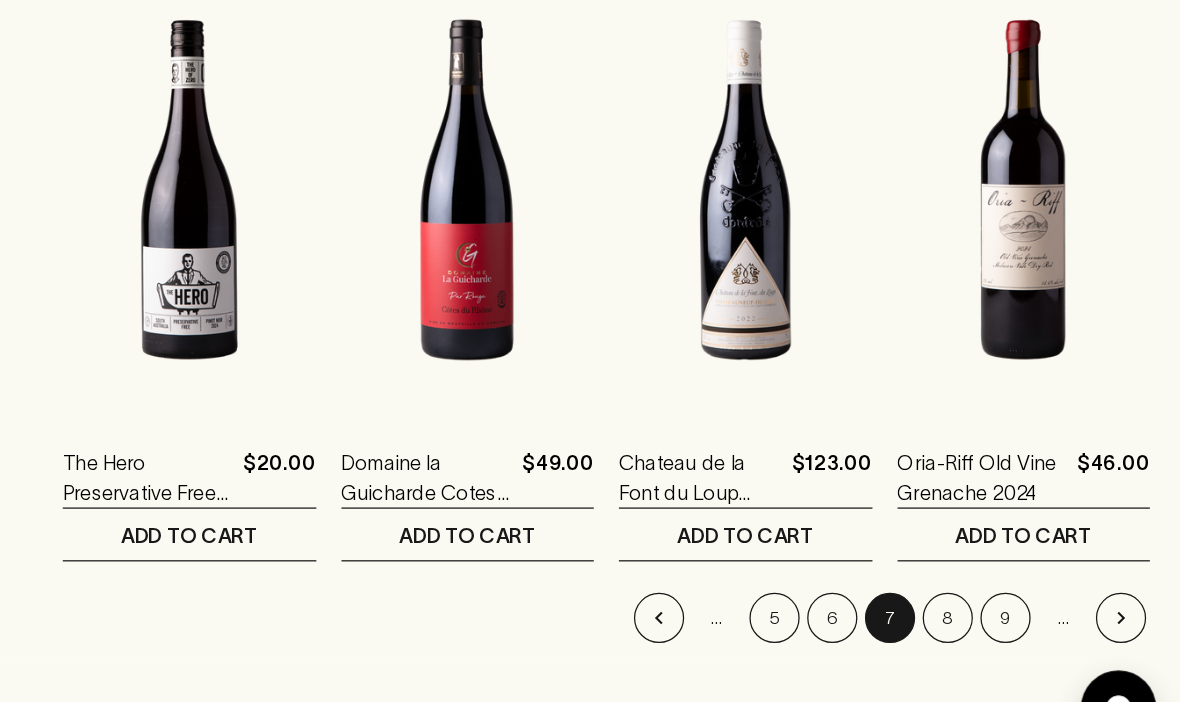 scroll, scrollTop: 2465, scrollLeft: 0, axis: vertical 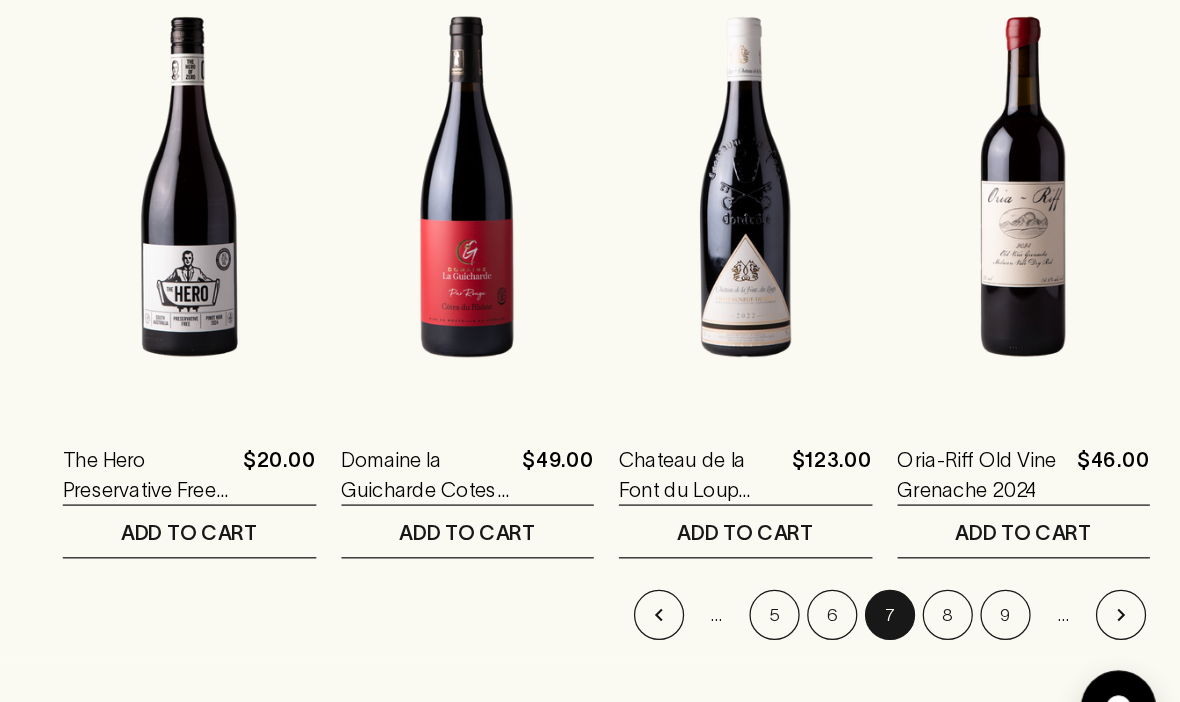 click 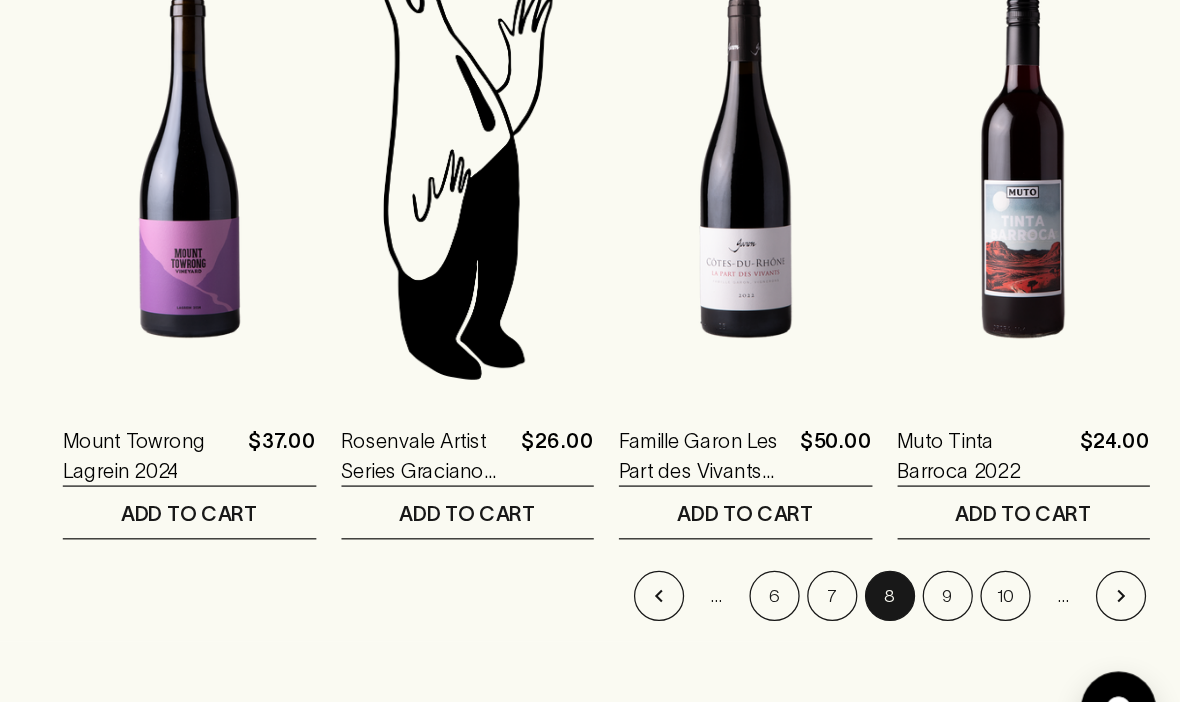 scroll, scrollTop: 2491, scrollLeft: 0, axis: vertical 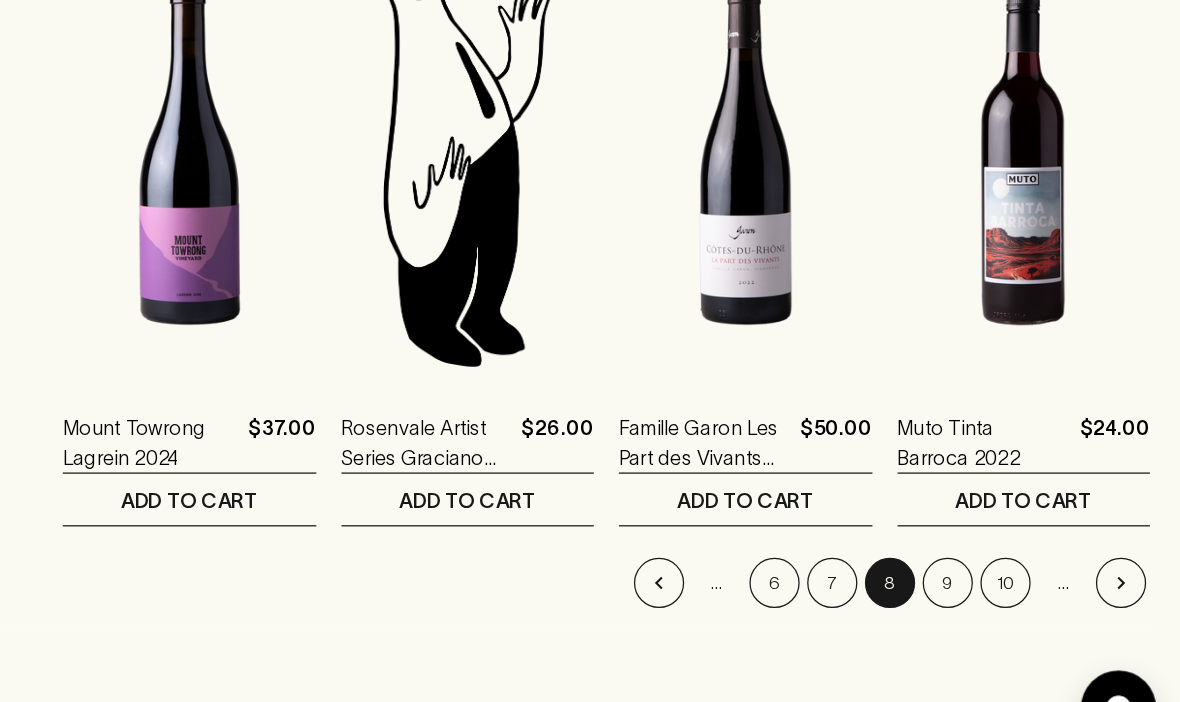 click 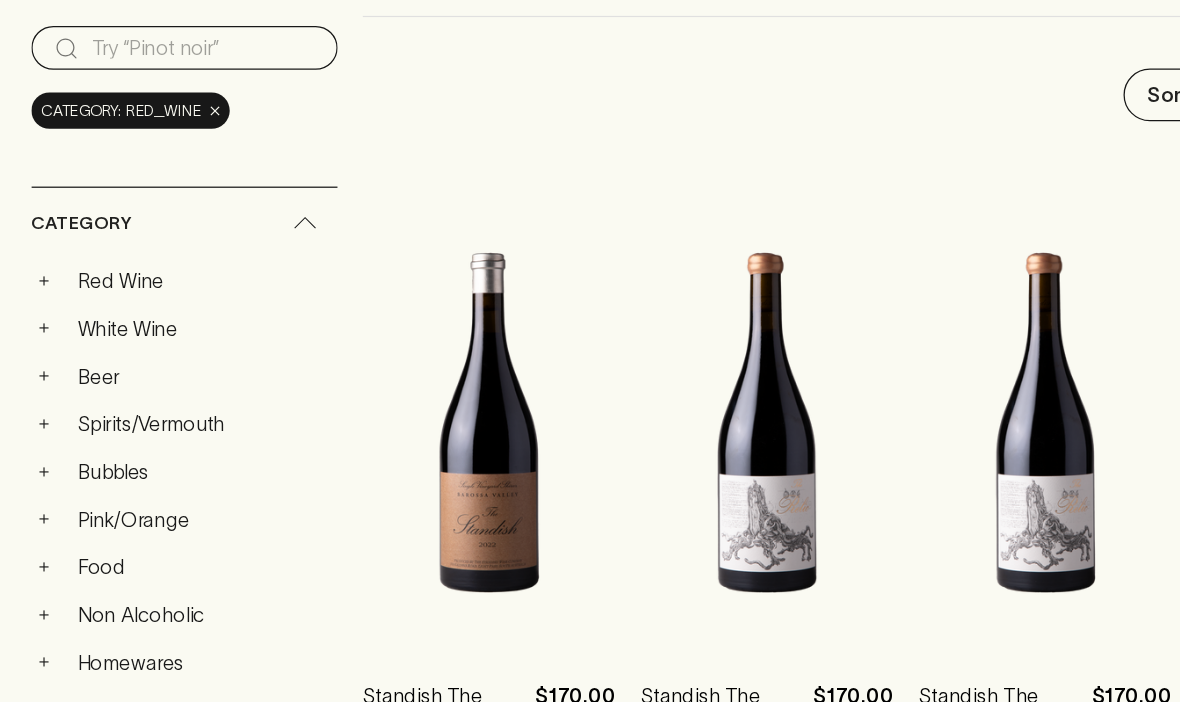 scroll, scrollTop: 159, scrollLeft: 0, axis: vertical 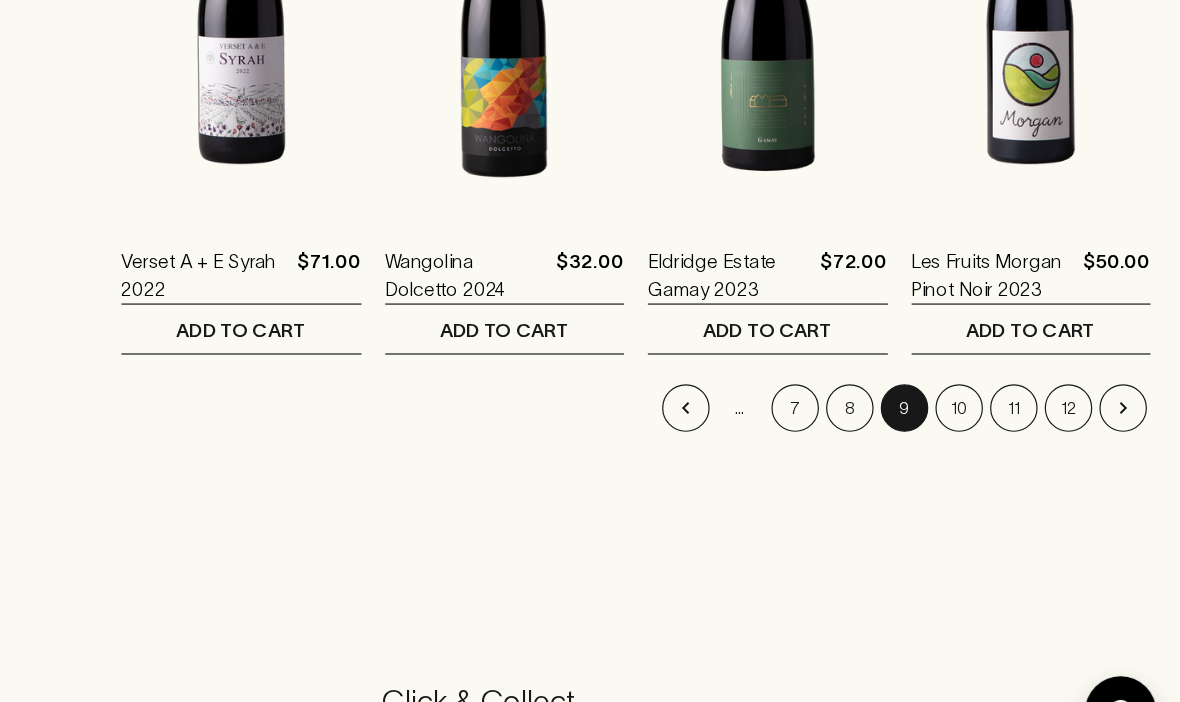 click on "10" at bounding box center (994, 396) 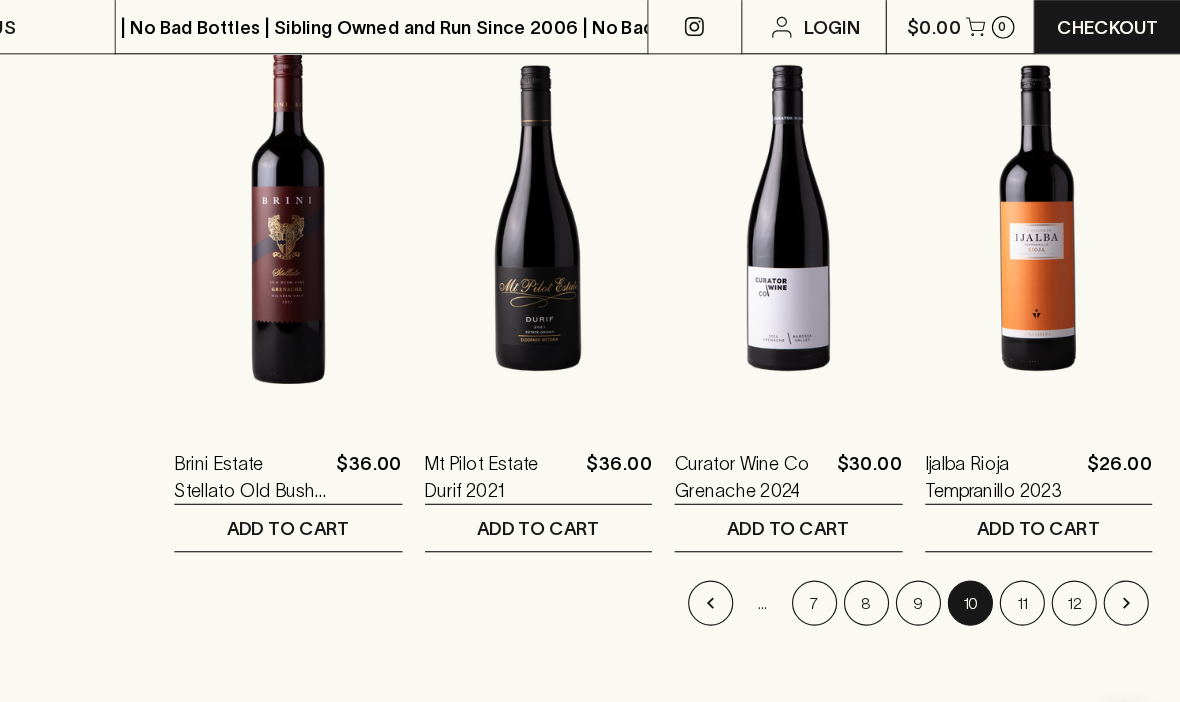 scroll, scrollTop: 2508, scrollLeft: 0, axis: vertical 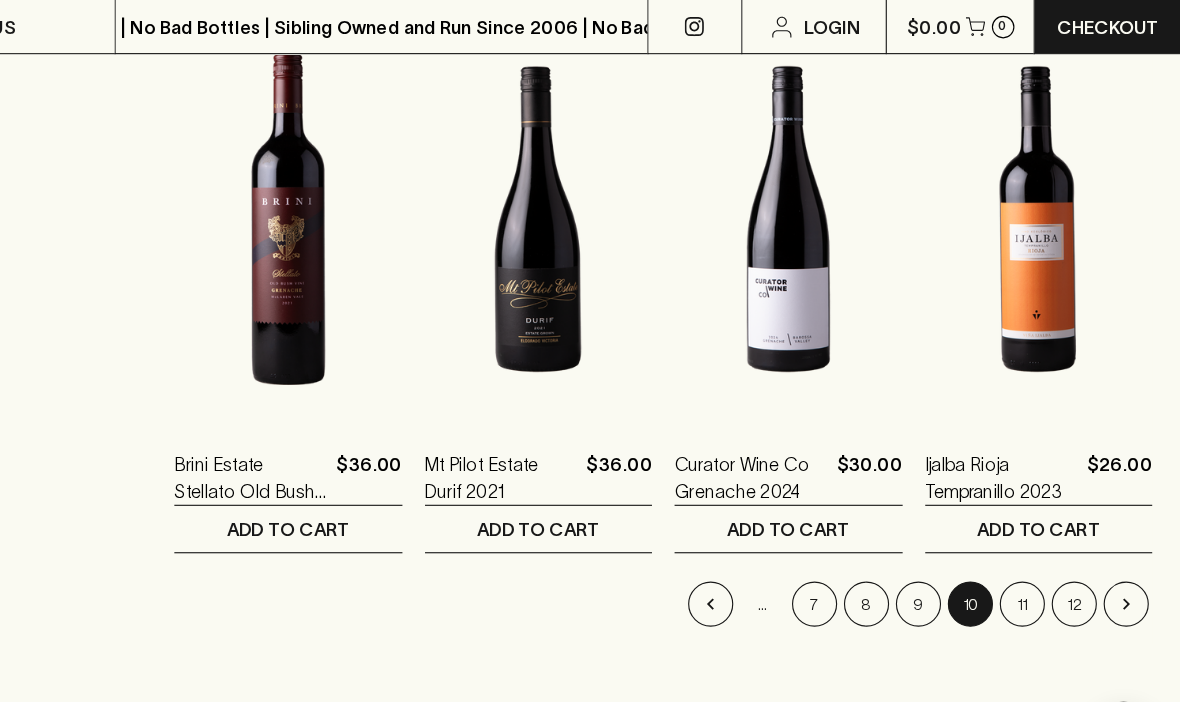 click on "11" at bounding box center (1040, 535) 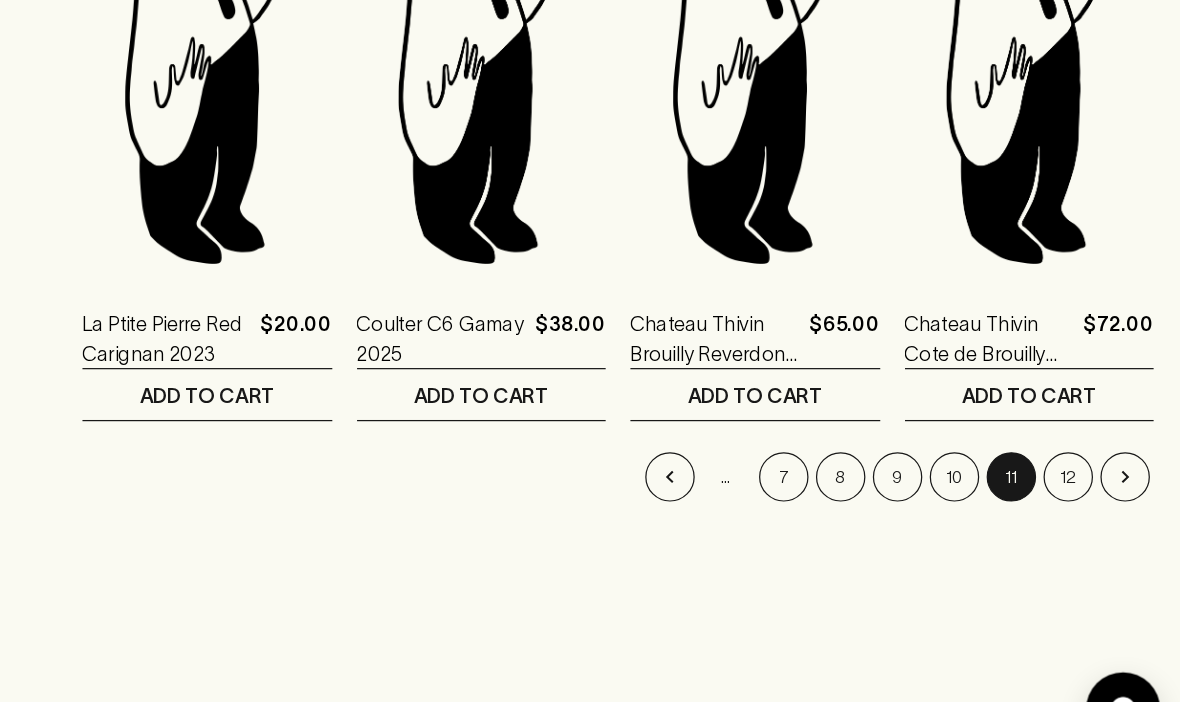 scroll, scrollTop: 2682, scrollLeft: 0, axis: vertical 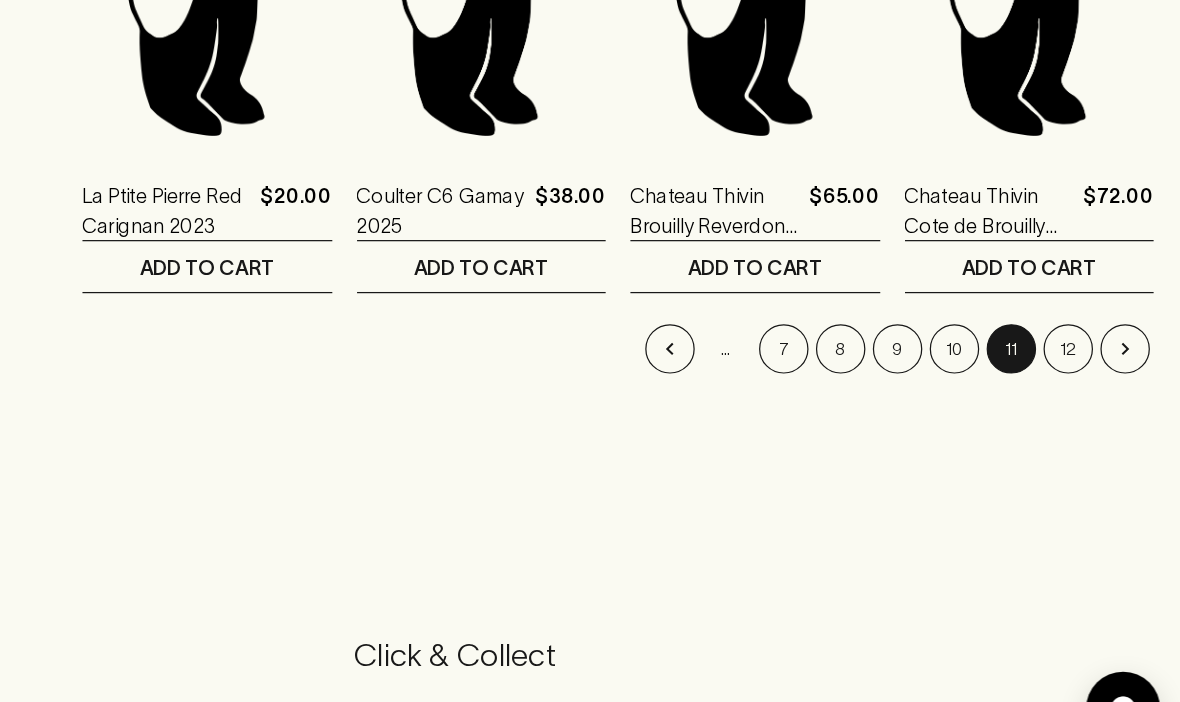click on "12" at bounding box center (1086, 361) 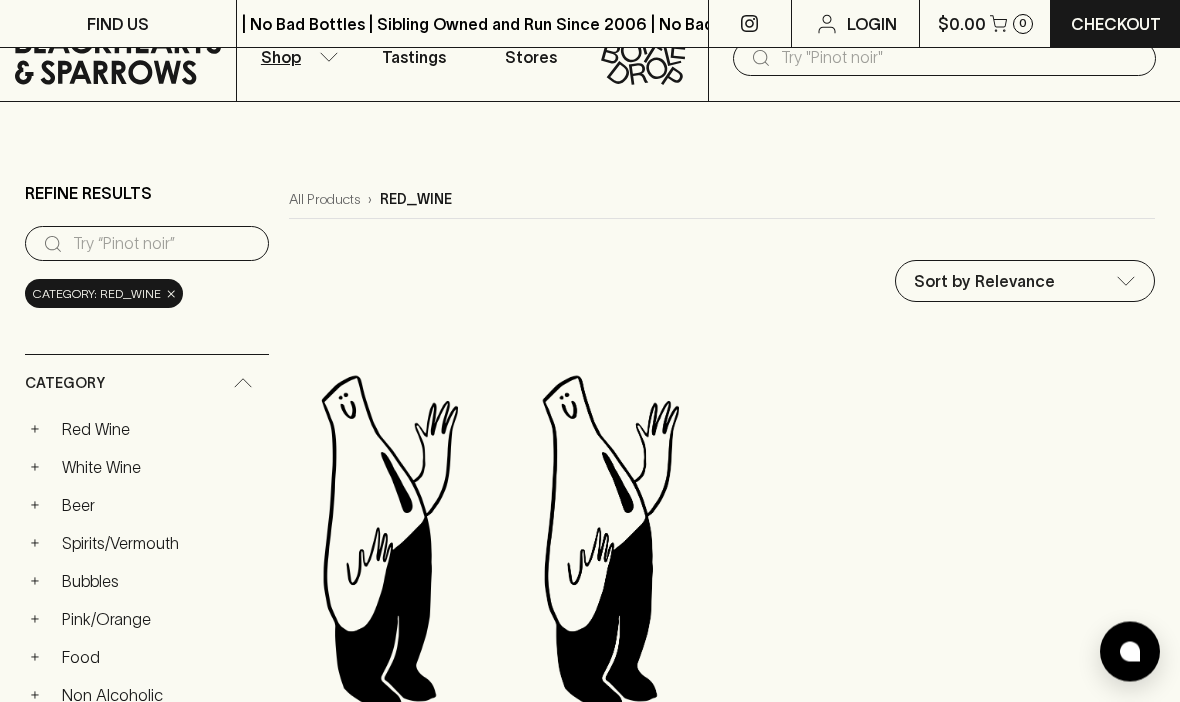 scroll, scrollTop: 0, scrollLeft: 0, axis: both 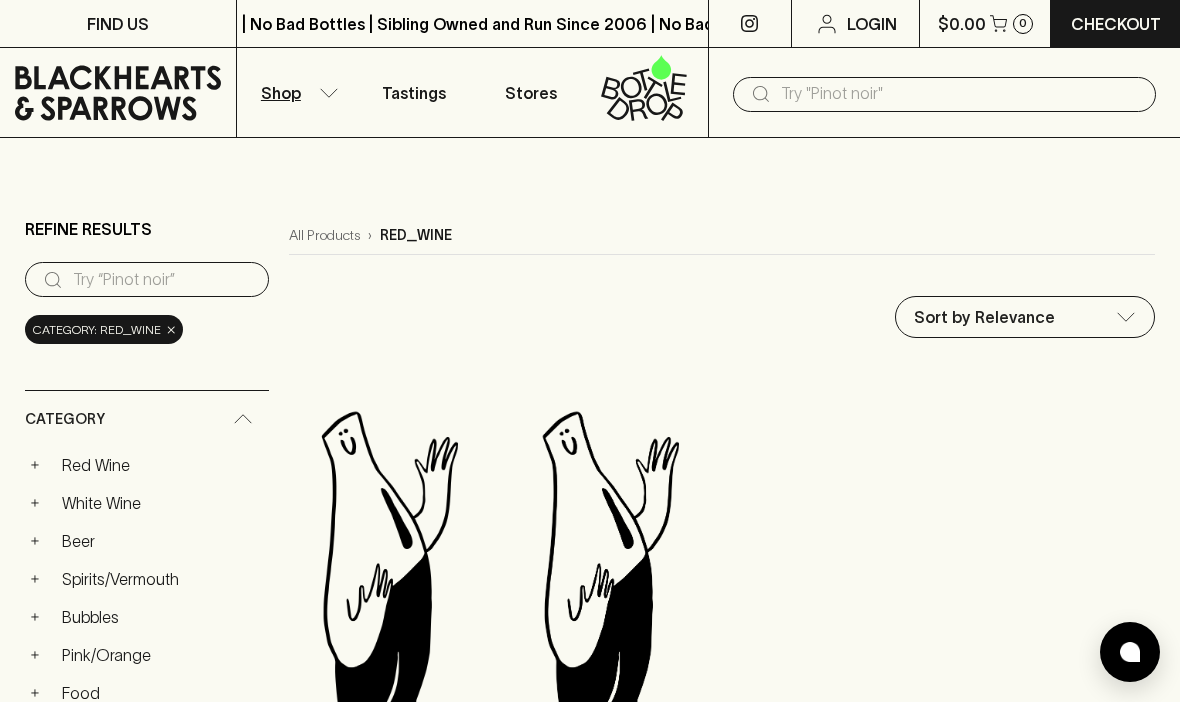 click on "Shop" at bounding box center (281, 93) 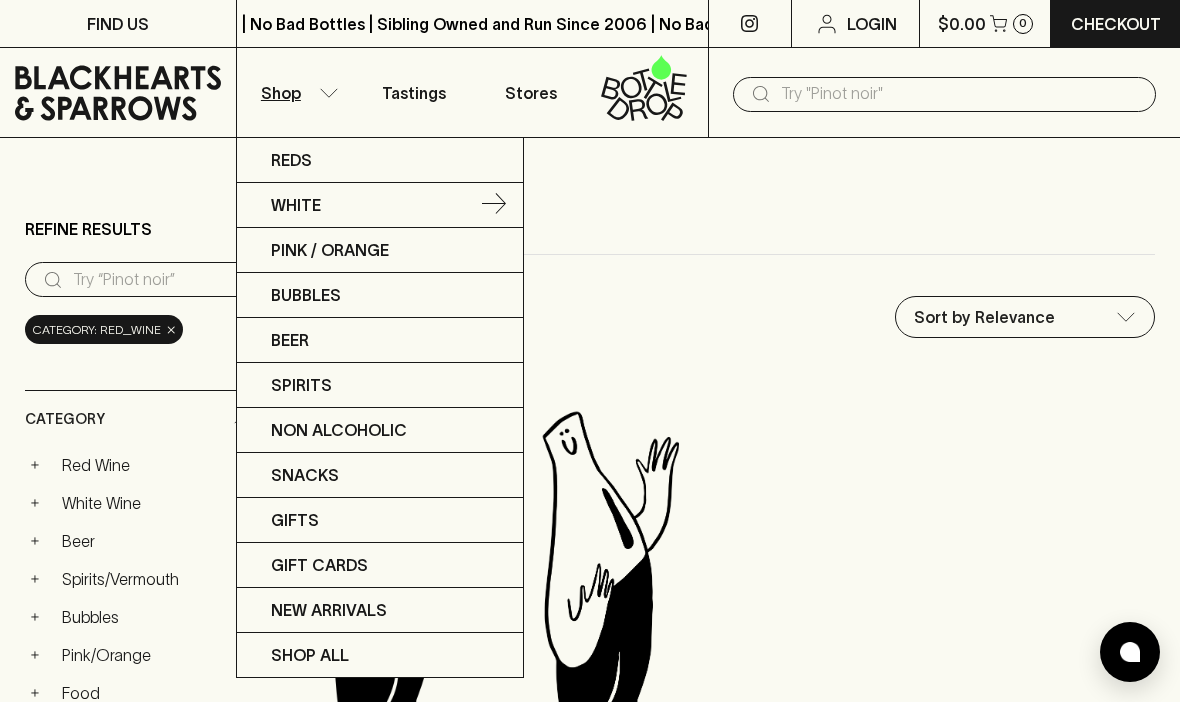 click on "White" at bounding box center [296, 205] 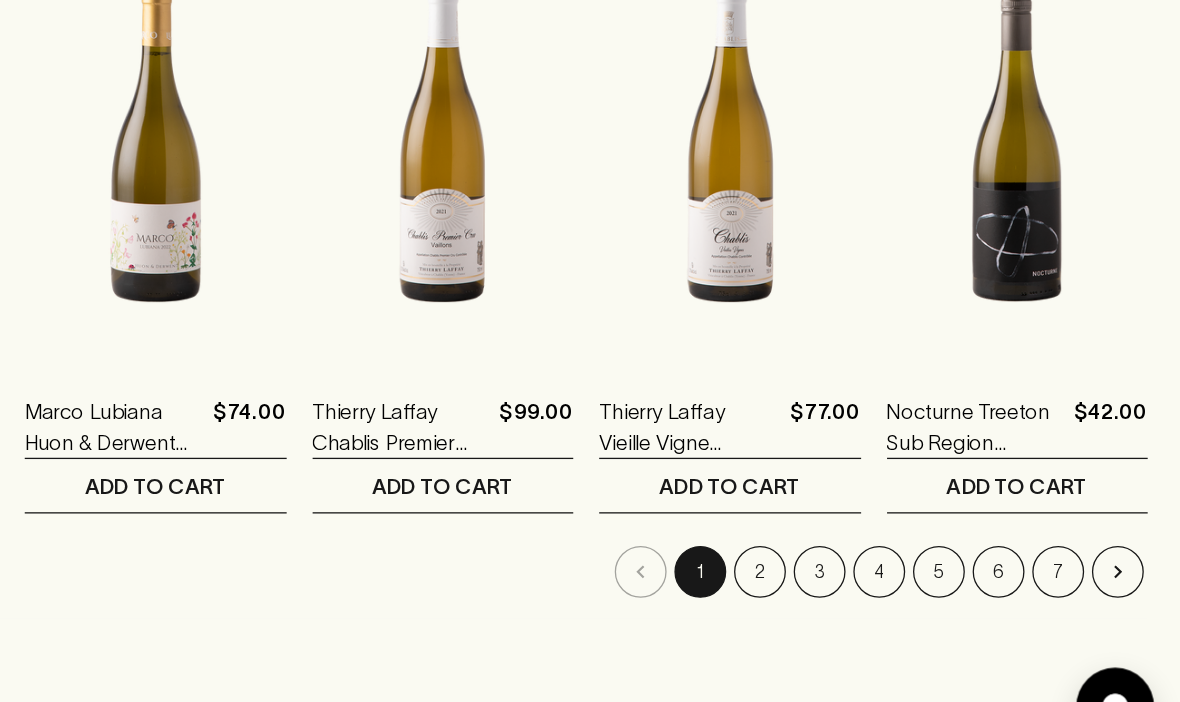 scroll, scrollTop: 2496, scrollLeft: 0, axis: vertical 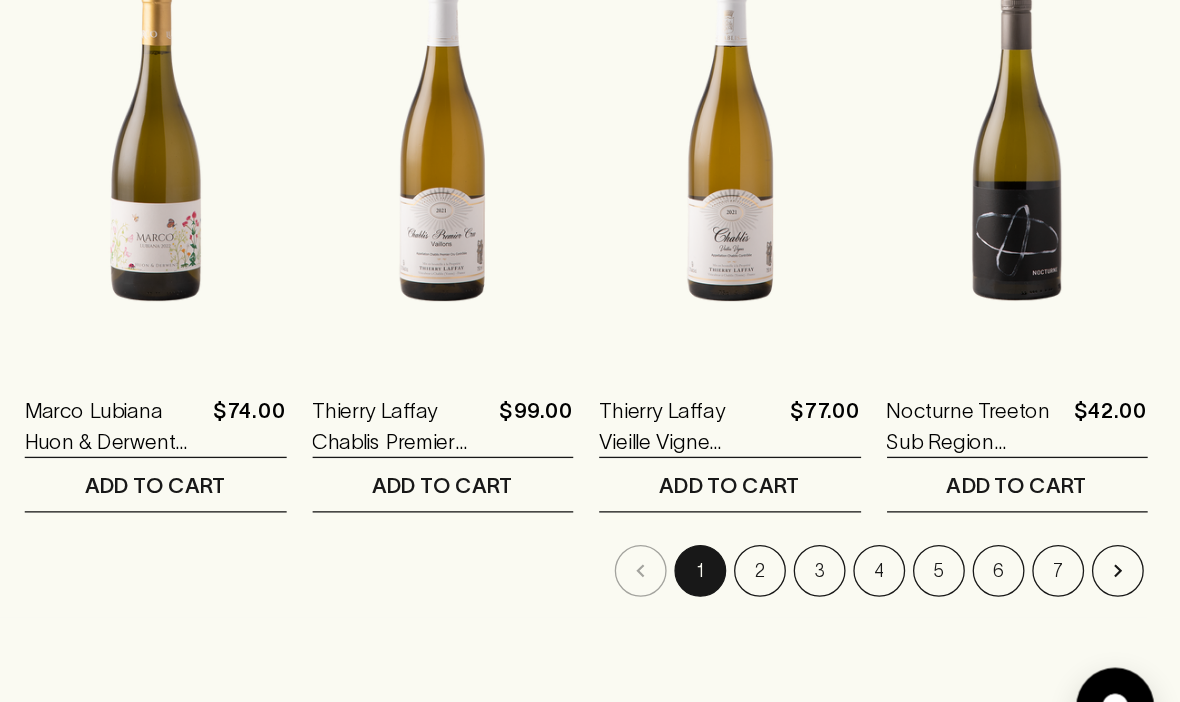 click on "2" at bounding box center (856, 547) 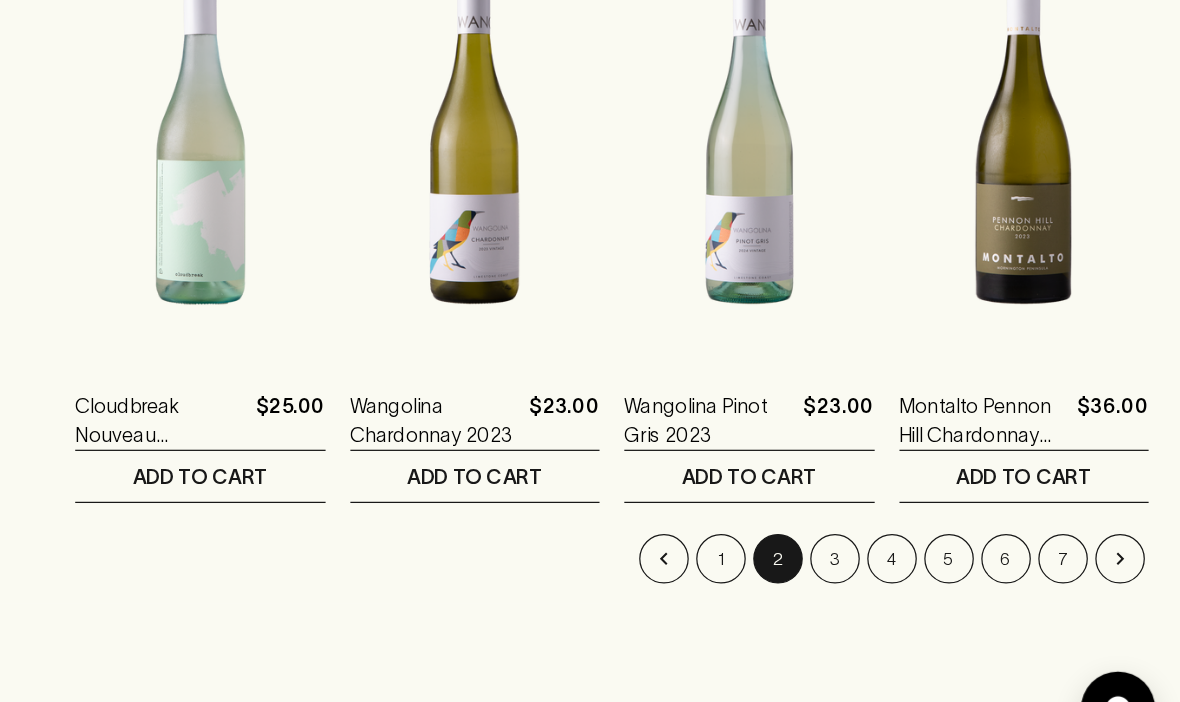 scroll, scrollTop: 2513, scrollLeft: 0, axis: vertical 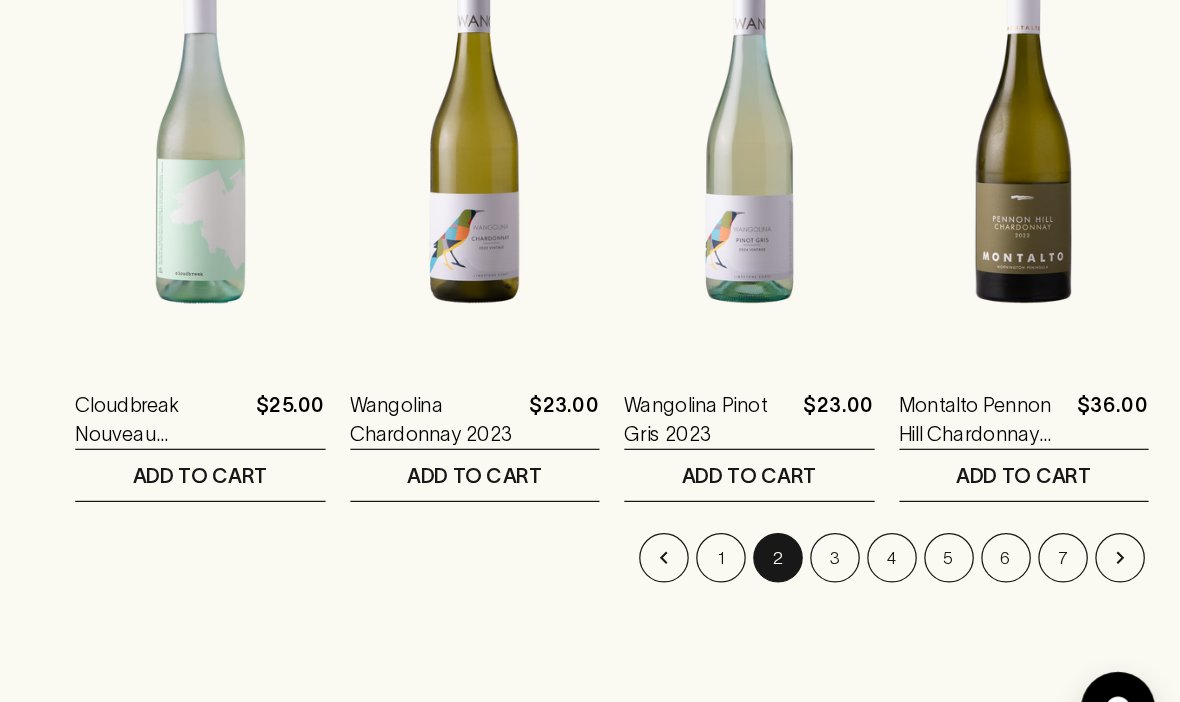 click on "3" at bounding box center [902, 530] 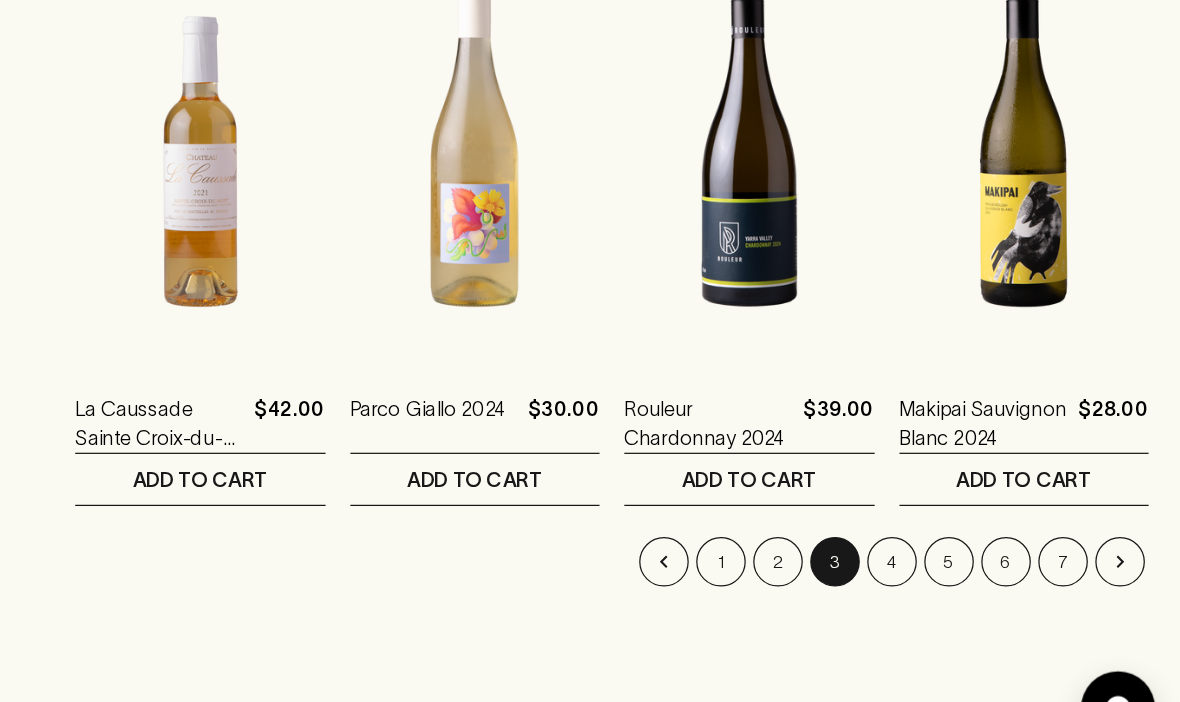 scroll, scrollTop: 2510, scrollLeft: 0, axis: vertical 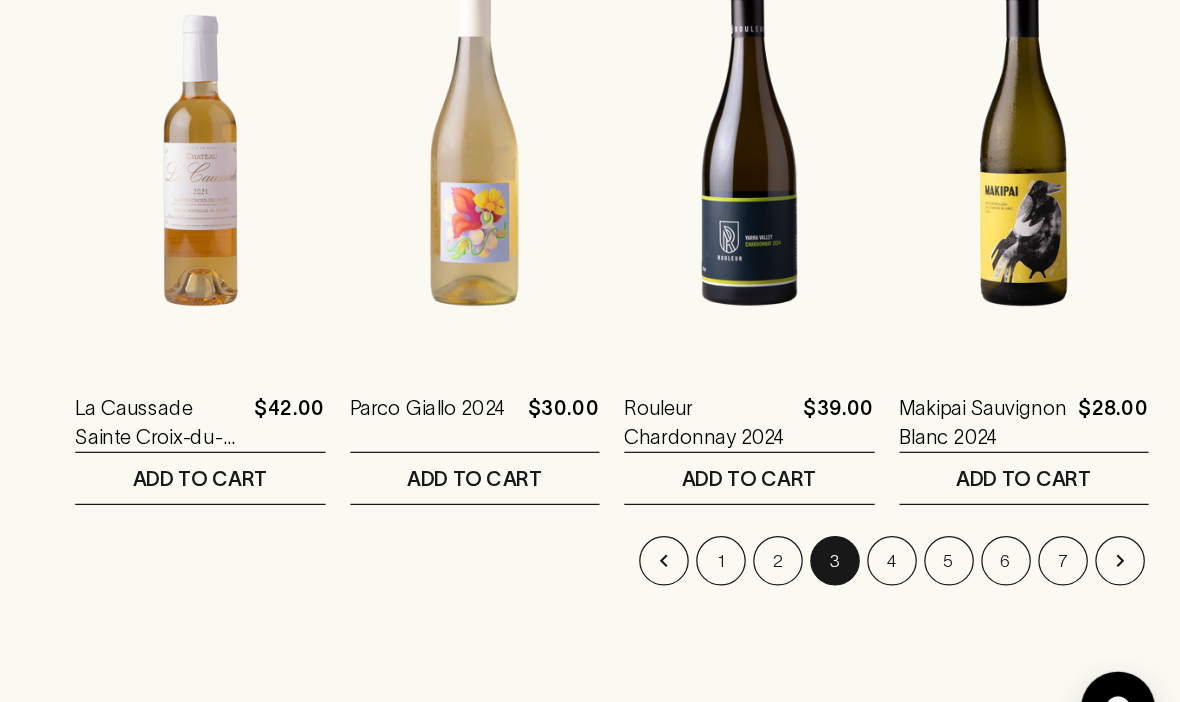 click on "4" at bounding box center [948, 533] 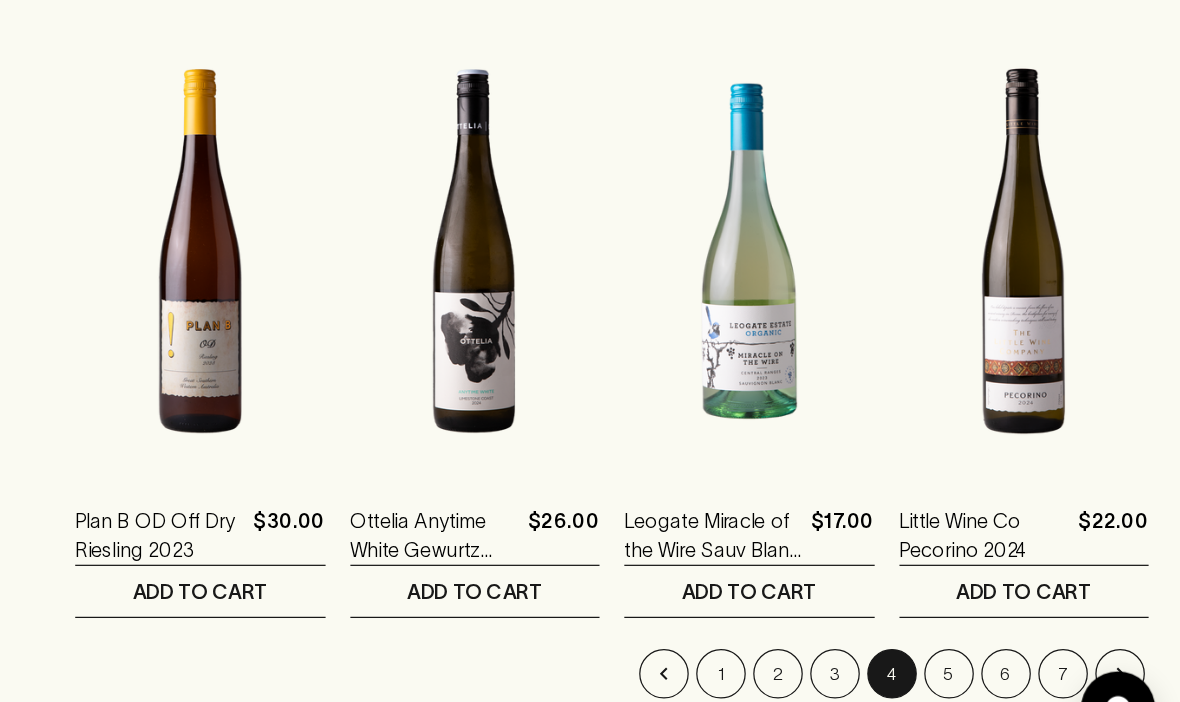 scroll, scrollTop: 2420, scrollLeft: 0, axis: vertical 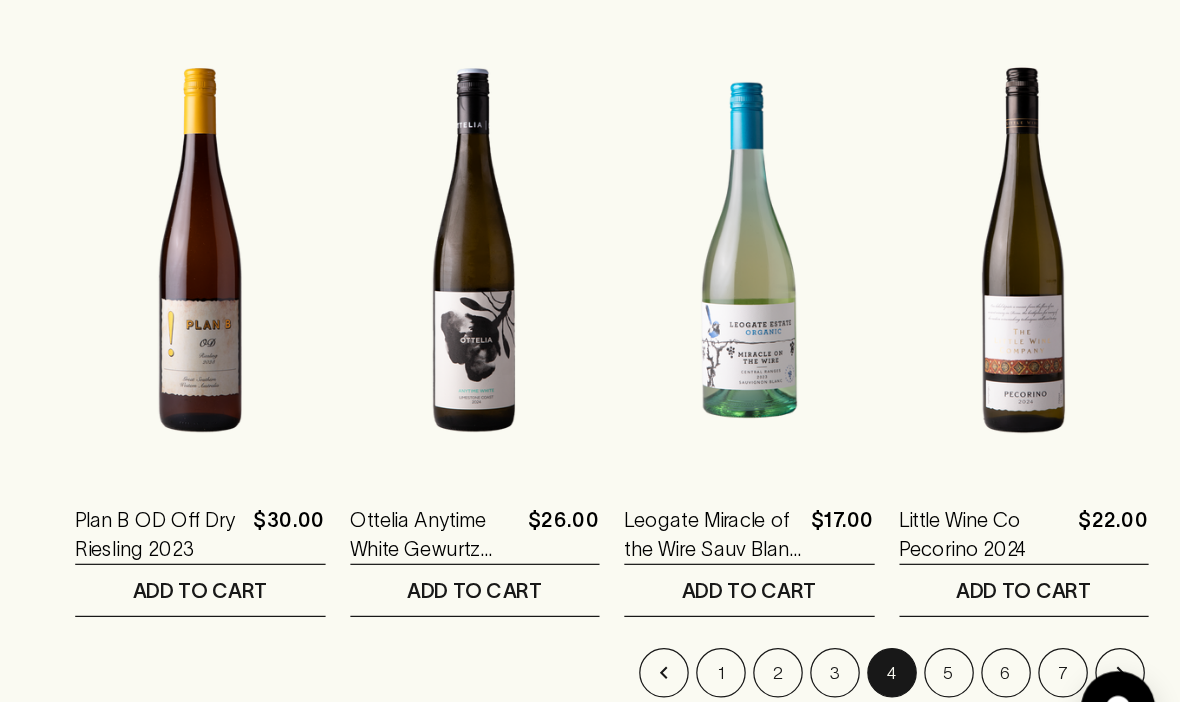 click on "5" at bounding box center [994, 623] 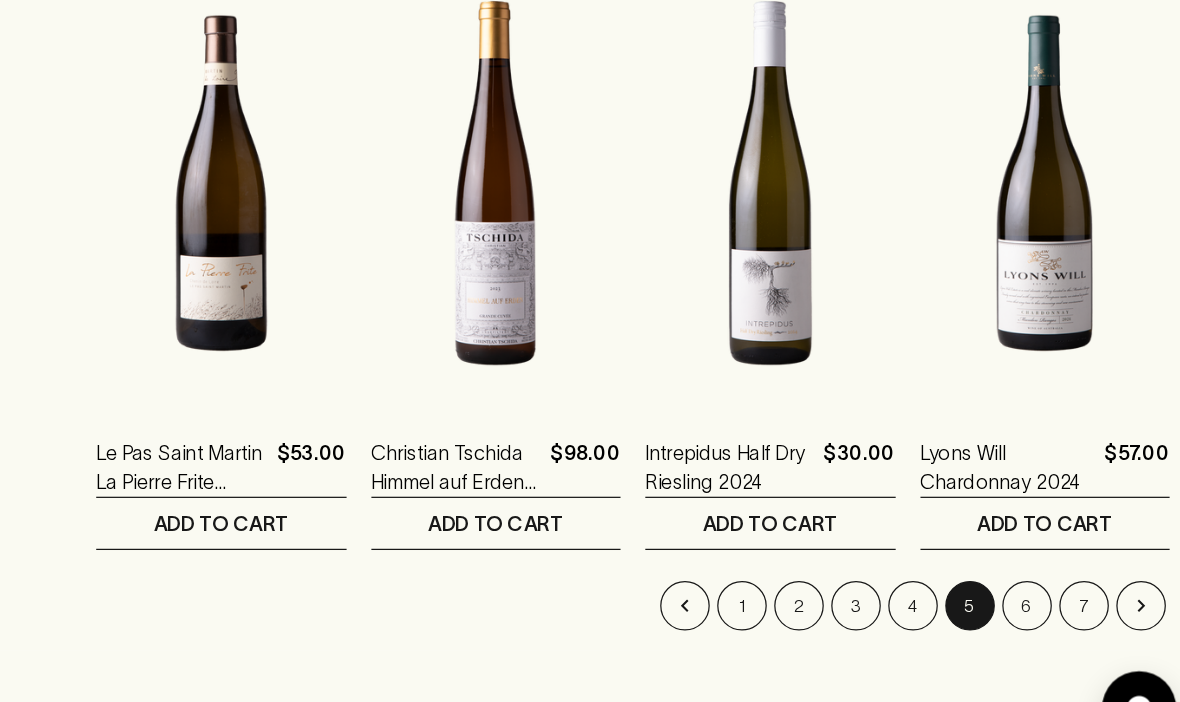 scroll, scrollTop: 2478, scrollLeft: 0, axis: vertical 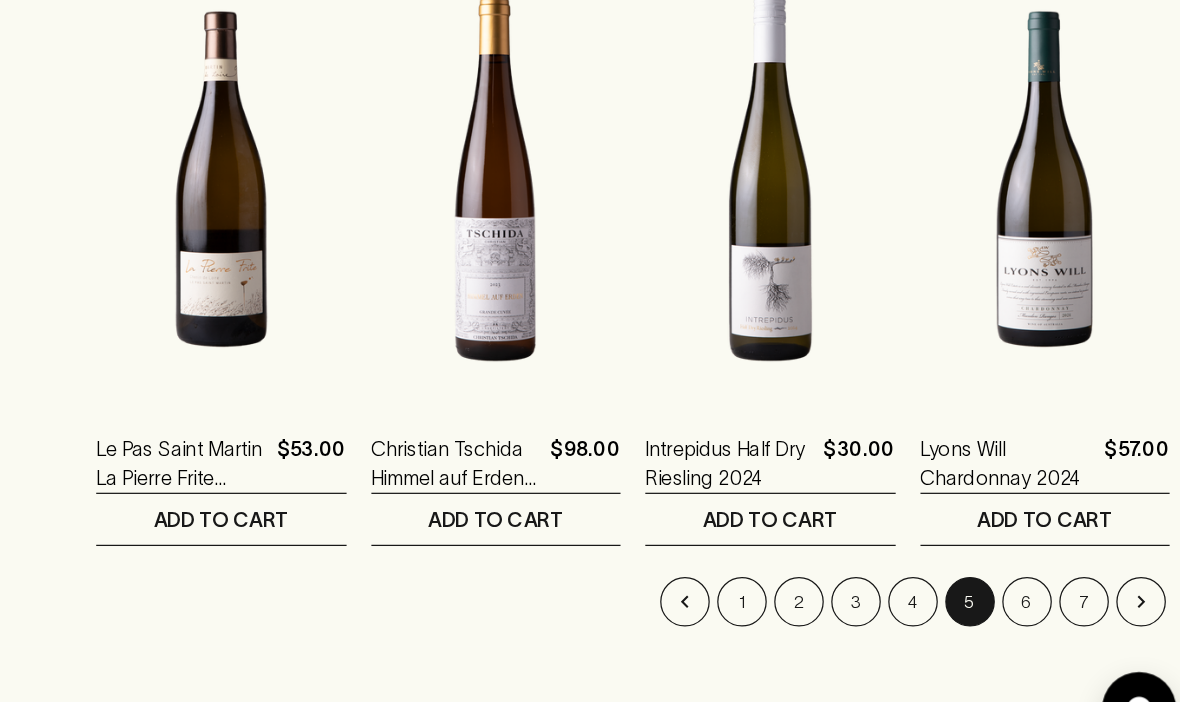 click on "6" at bounding box center (1040, 565) 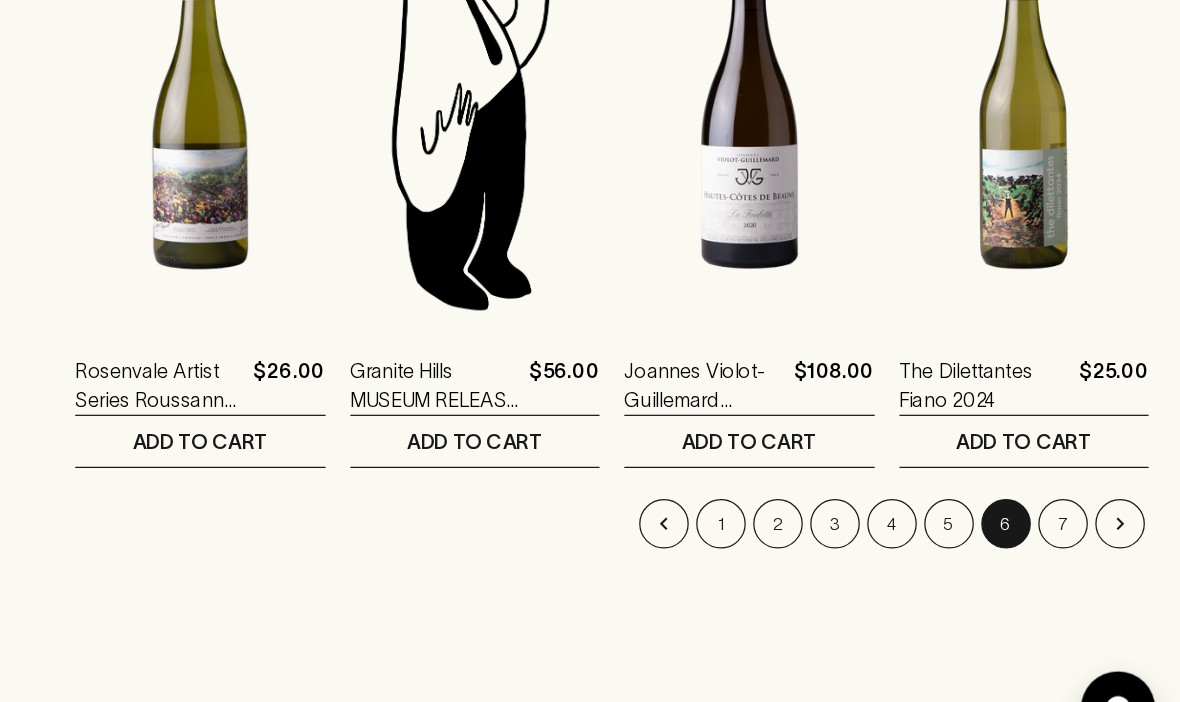scroll, scrollTop: 2541, scrollLeft: 0, axis: vertical 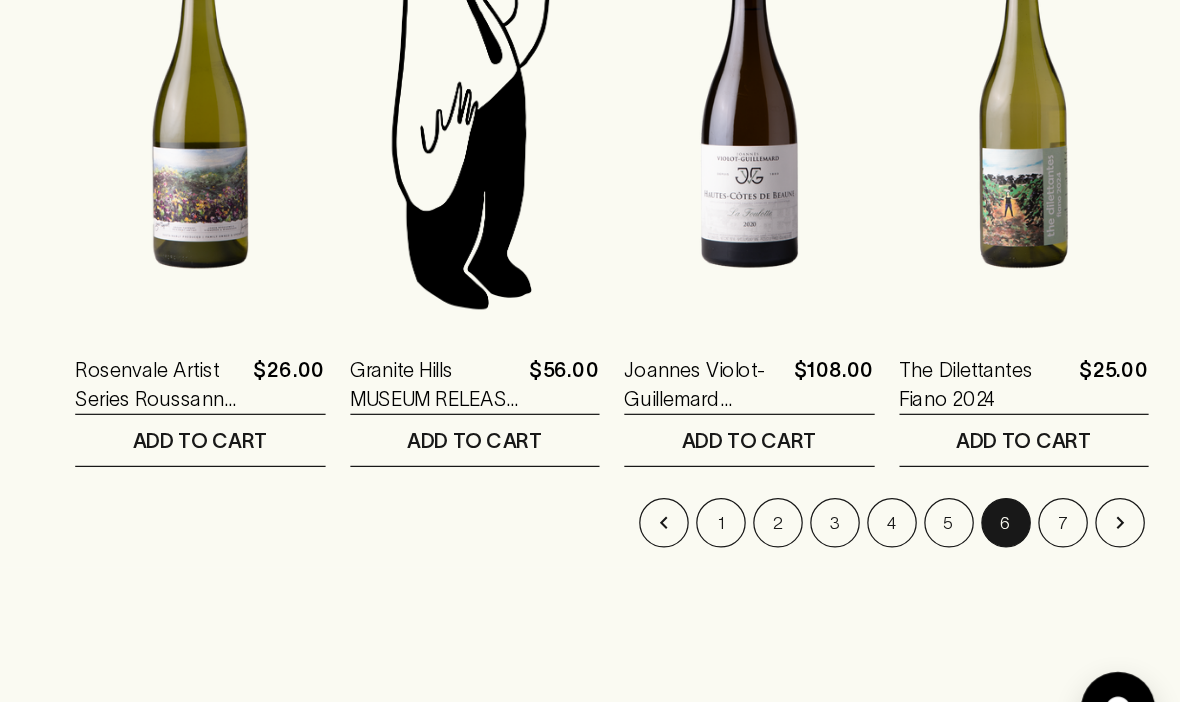 click on "7" at bounding box center (1086, 502) 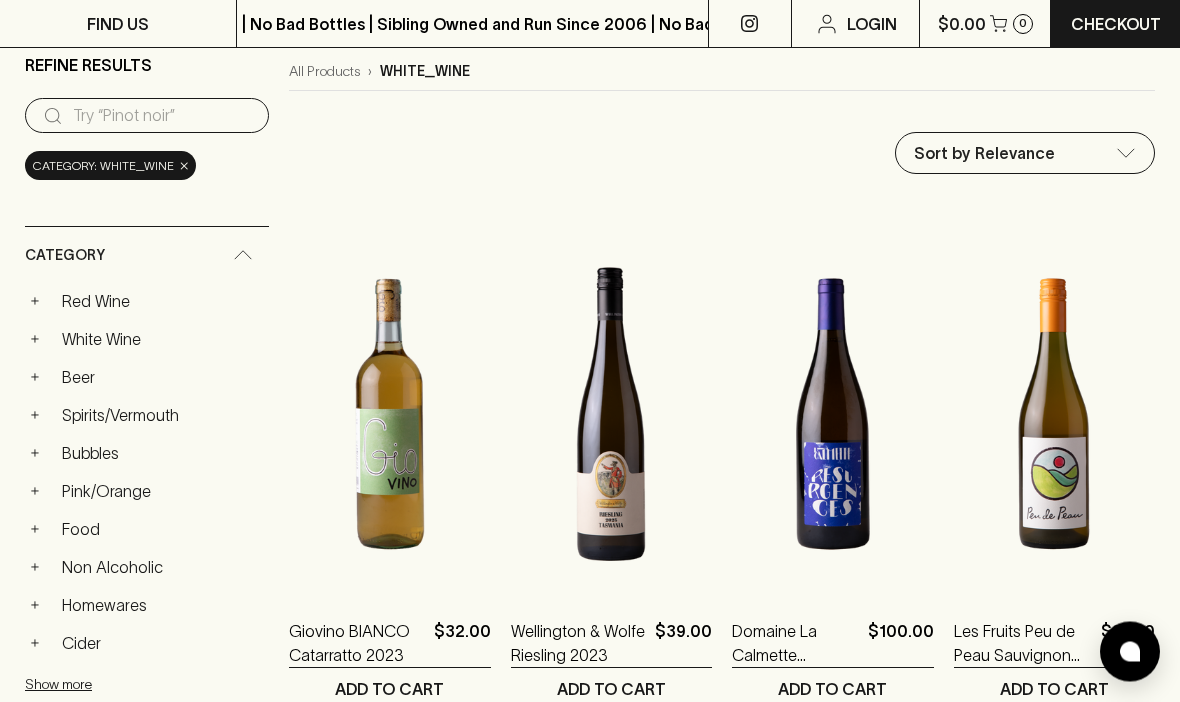 scroll, scrollTop: 166, scrollLeft: 0, axis: vertical 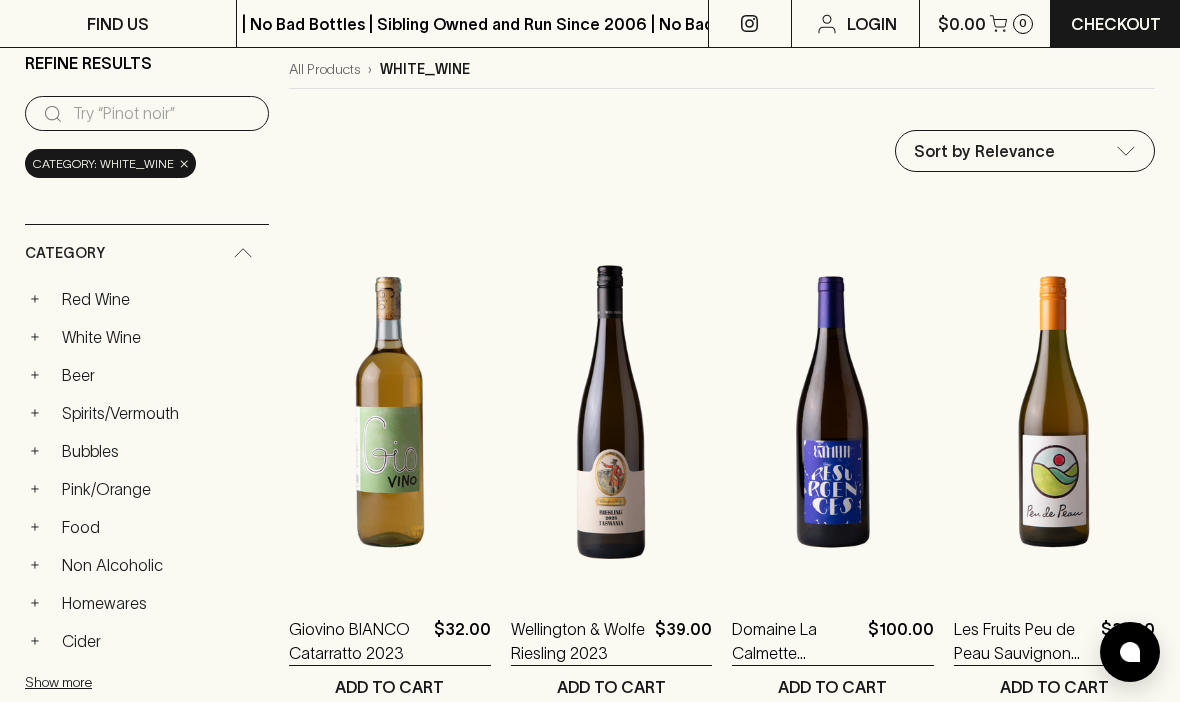 click on "Pink/Orange" at bounding box center [161, 489] 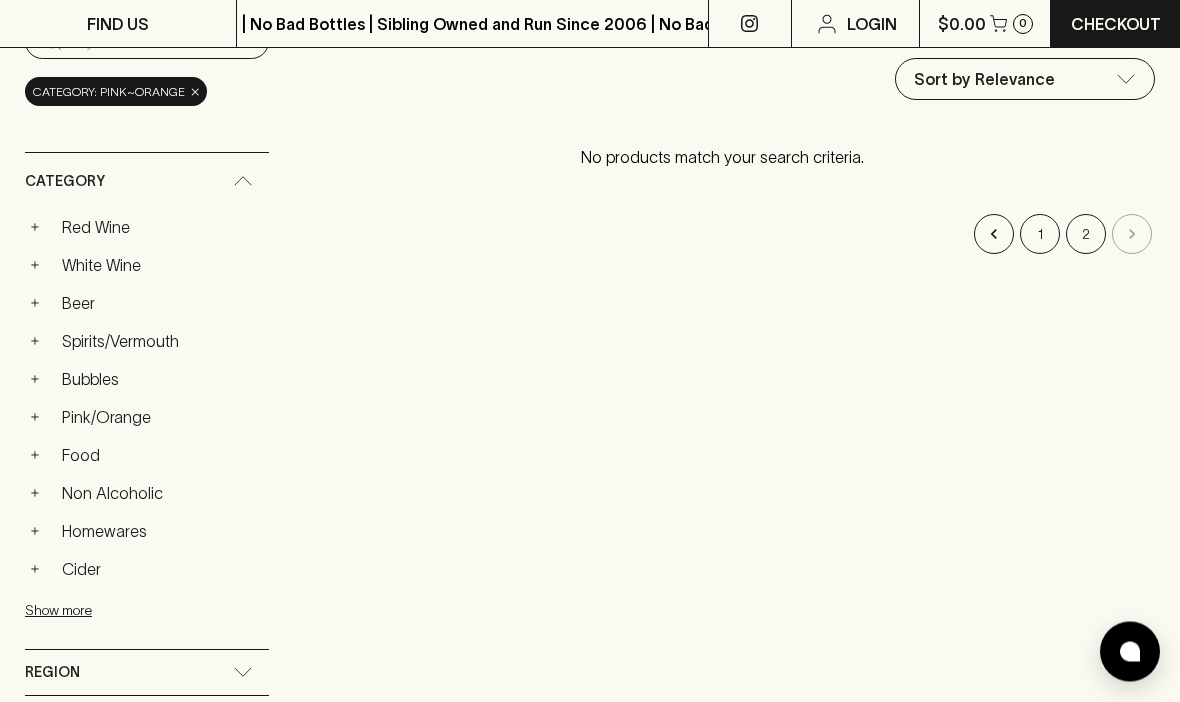 scroll, scrollTop: 238, scrollLeft: 0, axis: vertical 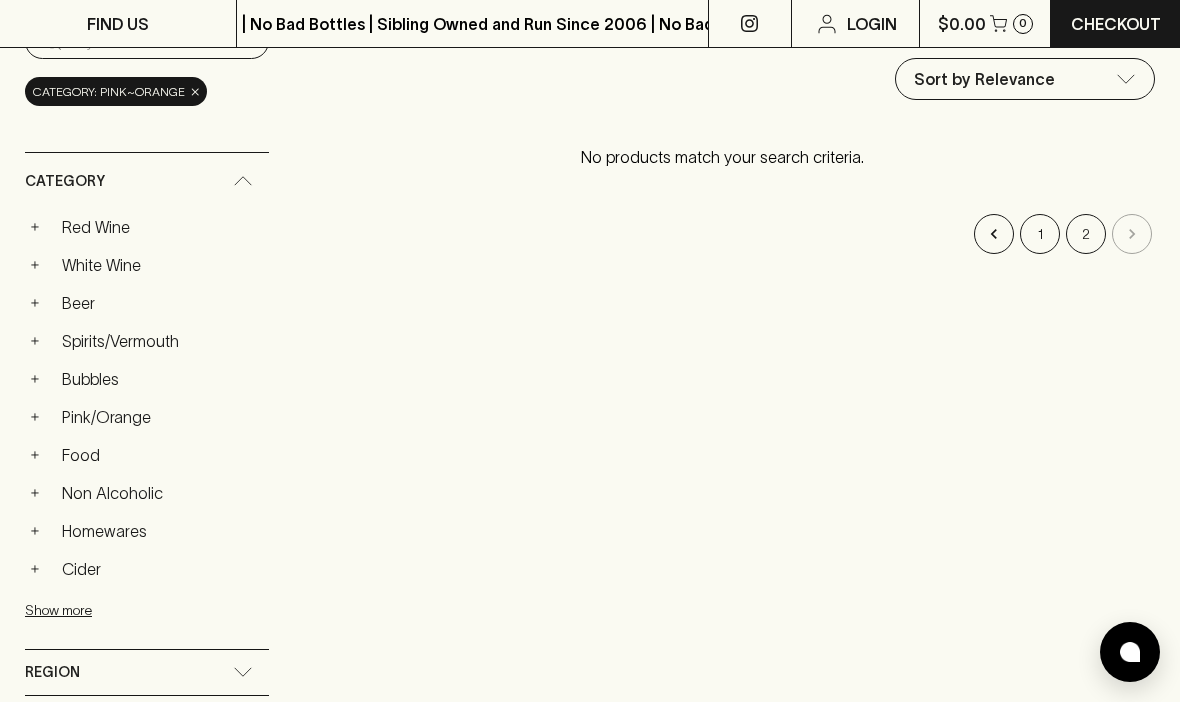 click on "Bubbles" at bounding box center [161, 379] 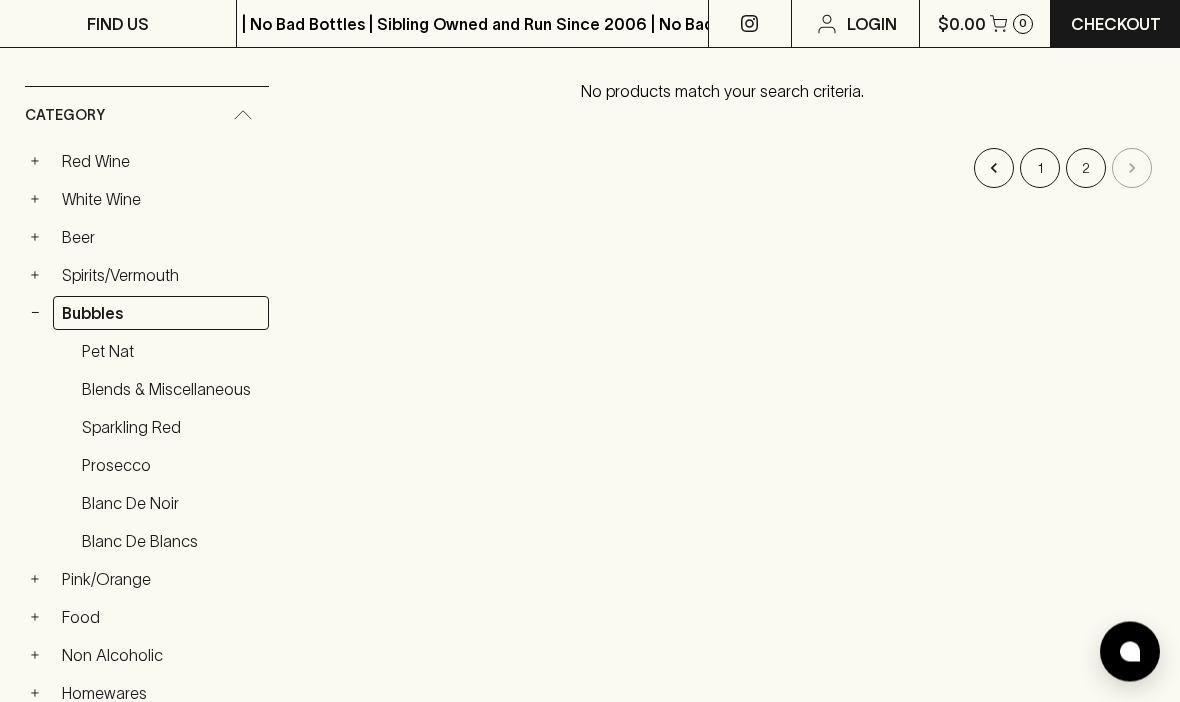 scroll, scrollTop: 304, scrollLeft: 0, axis: vertical 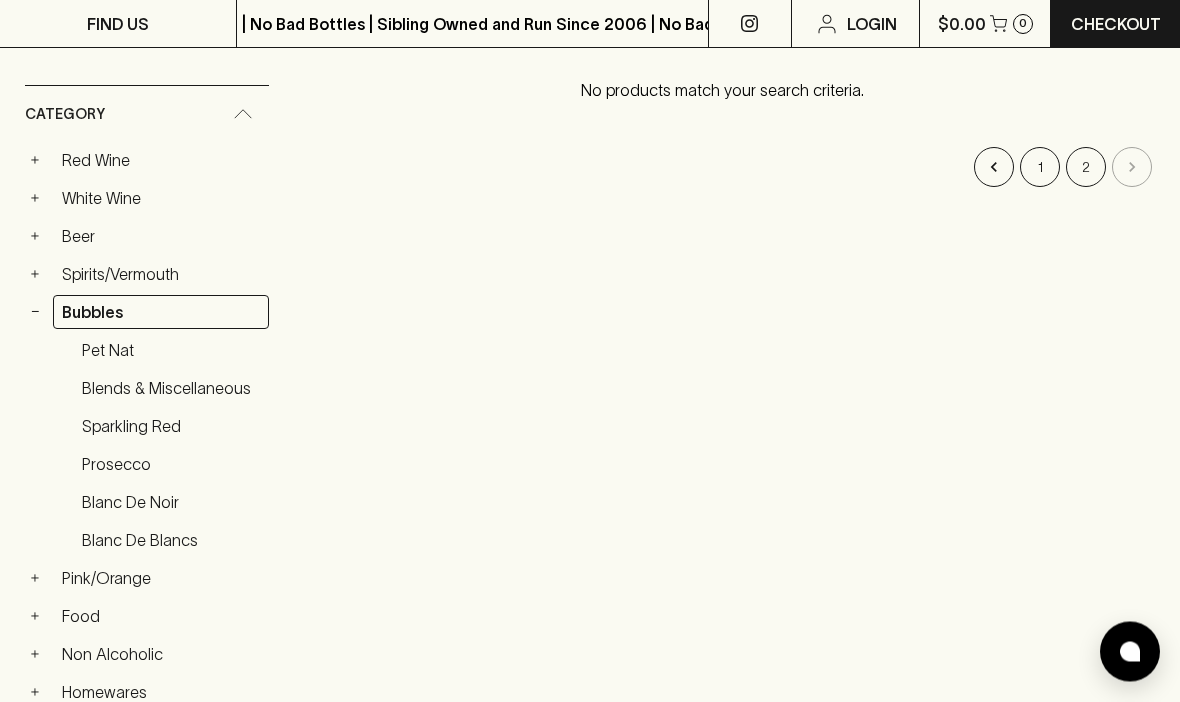 click on "Prosecco" at bounding box center (171, 465) 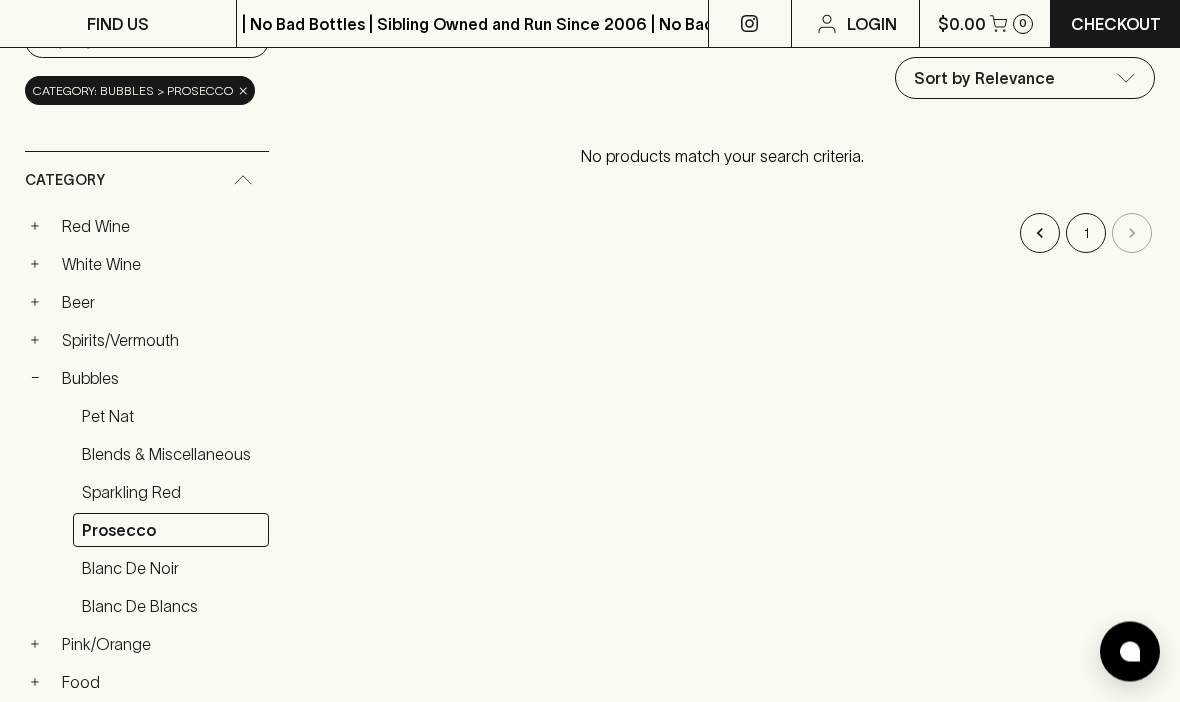 scroll, scrollTop: 239, scrollLeft: 0, axis: vertical 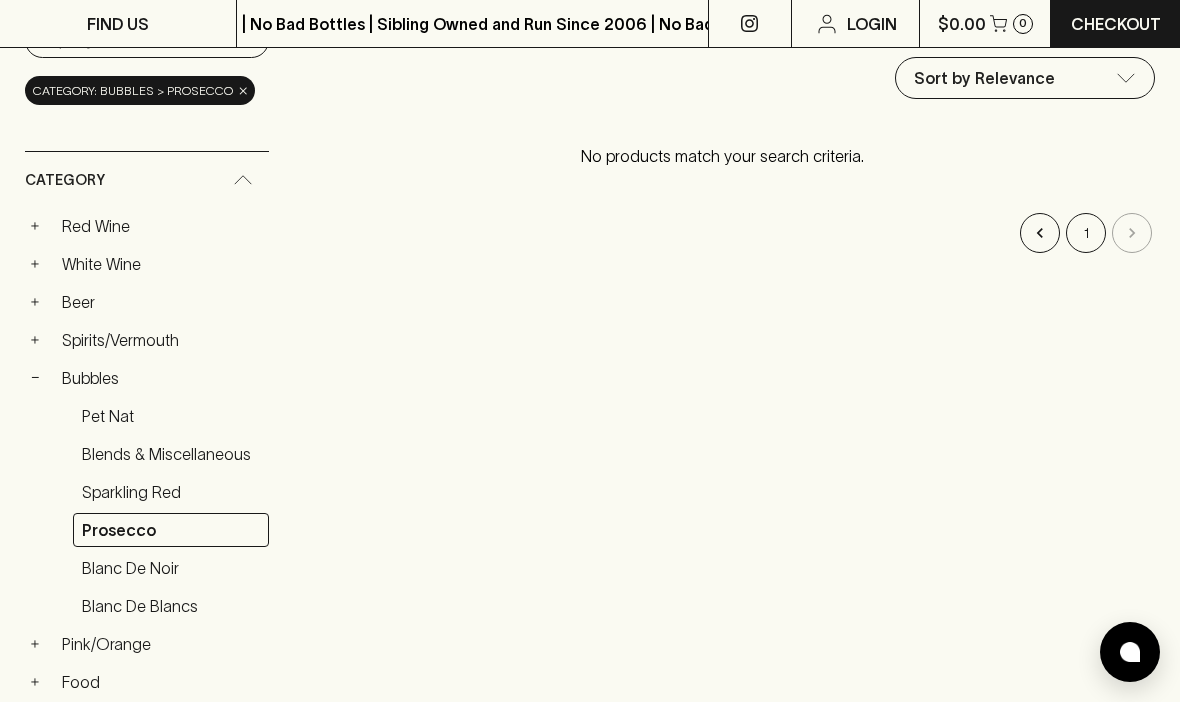 click on "Pet Nat" at bounding box center (171, 416) 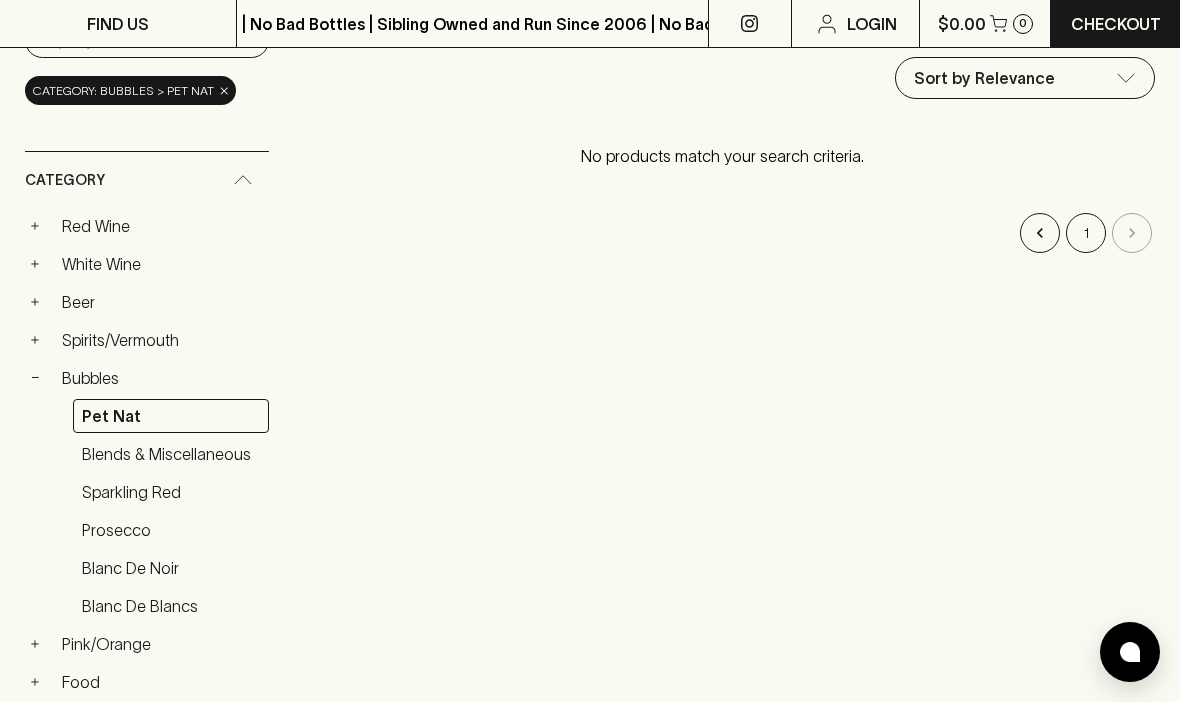 click on "Sparkling Red" at bounding box center [171, 492] 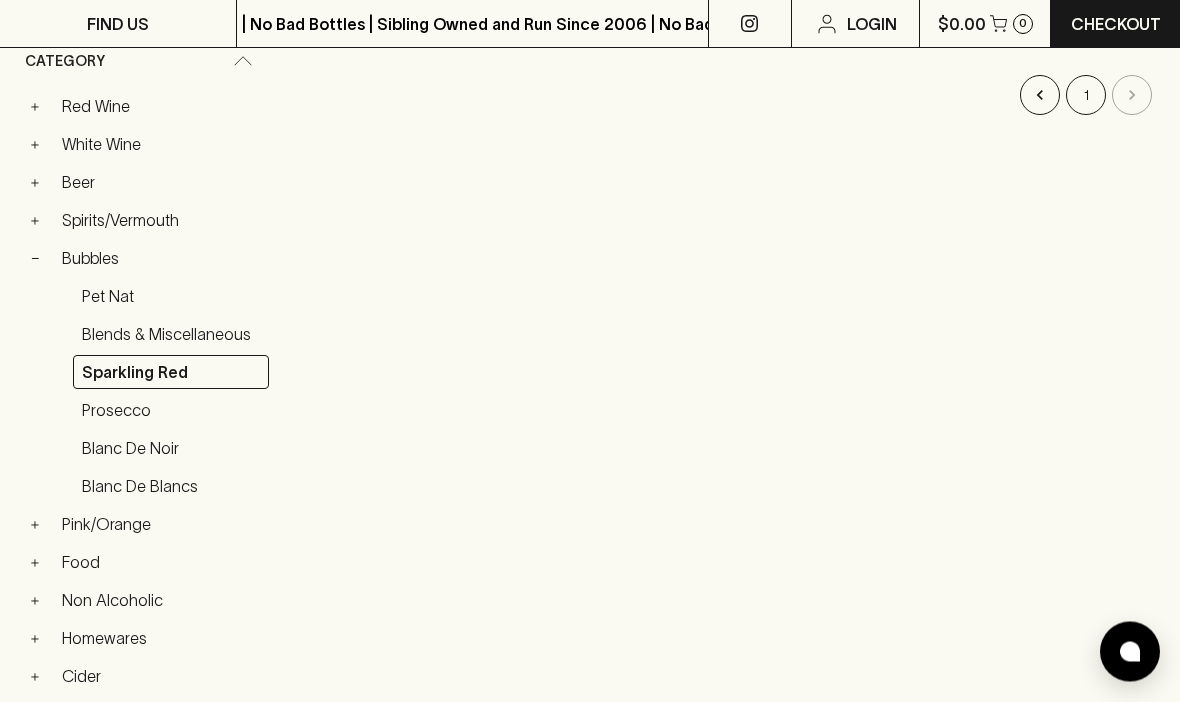 scroll, scrollTop: 378, scrollLeft: 0, axis: vertical 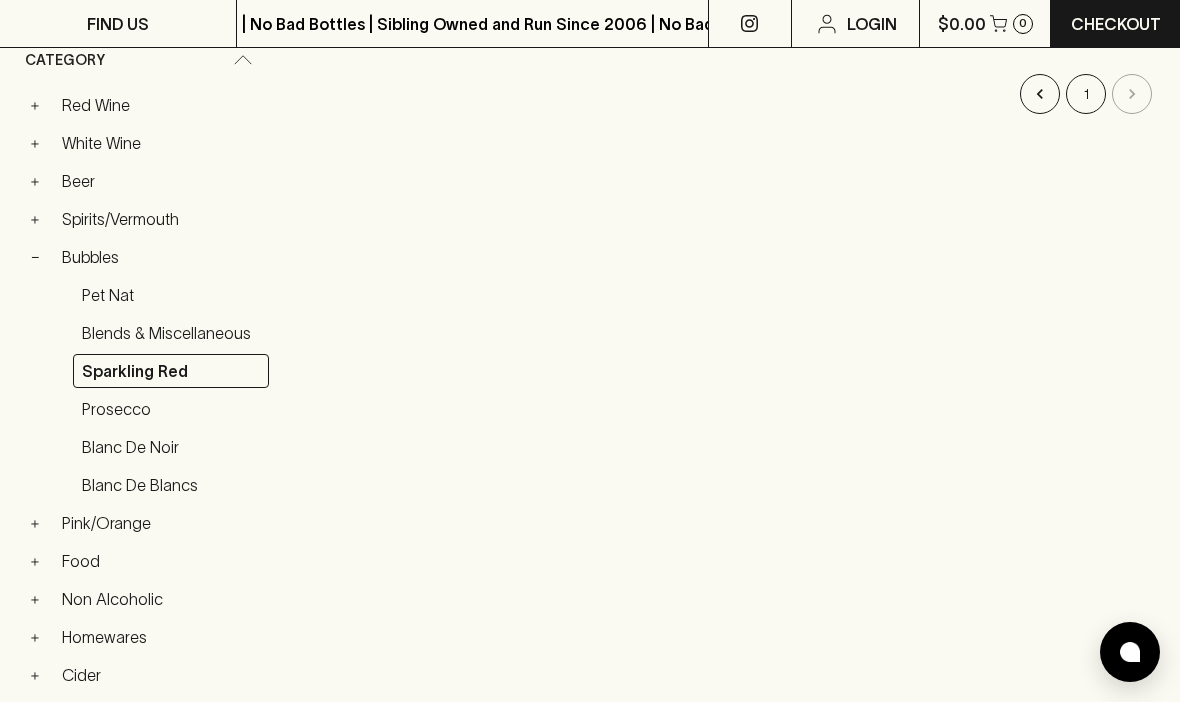 click on "+" at bounding box center (35, 219) 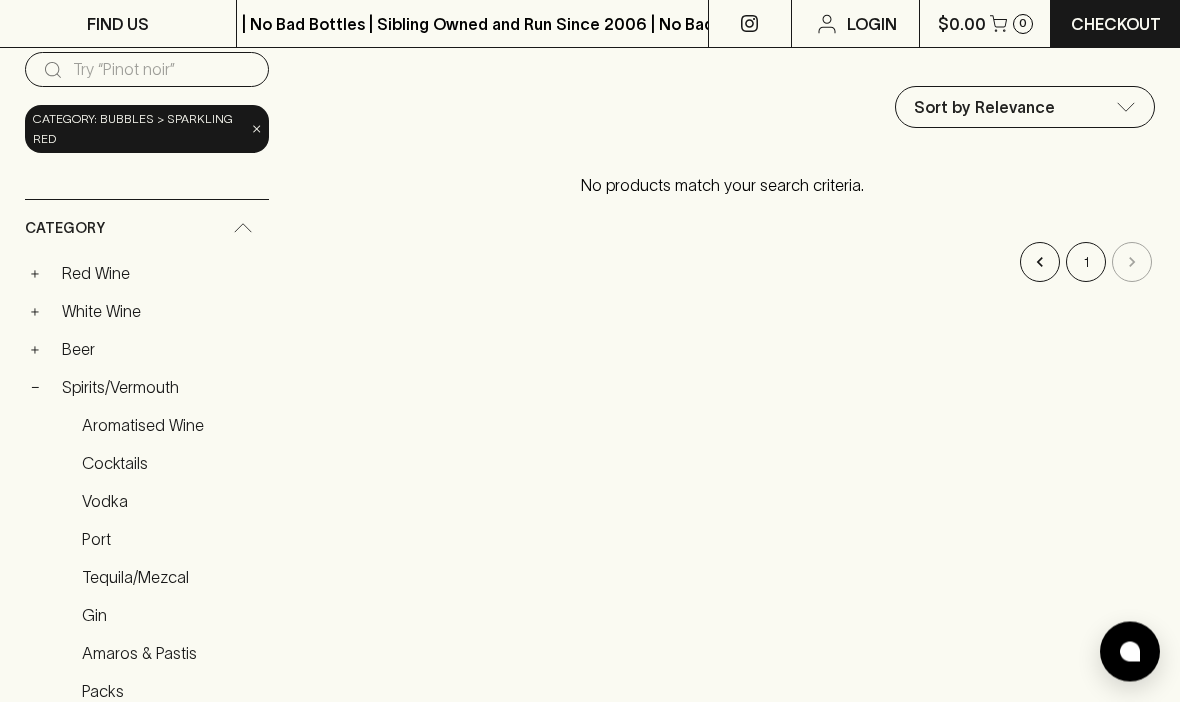 scroll, scrollTop: 207, scrollLeft: 0, axis: vertical 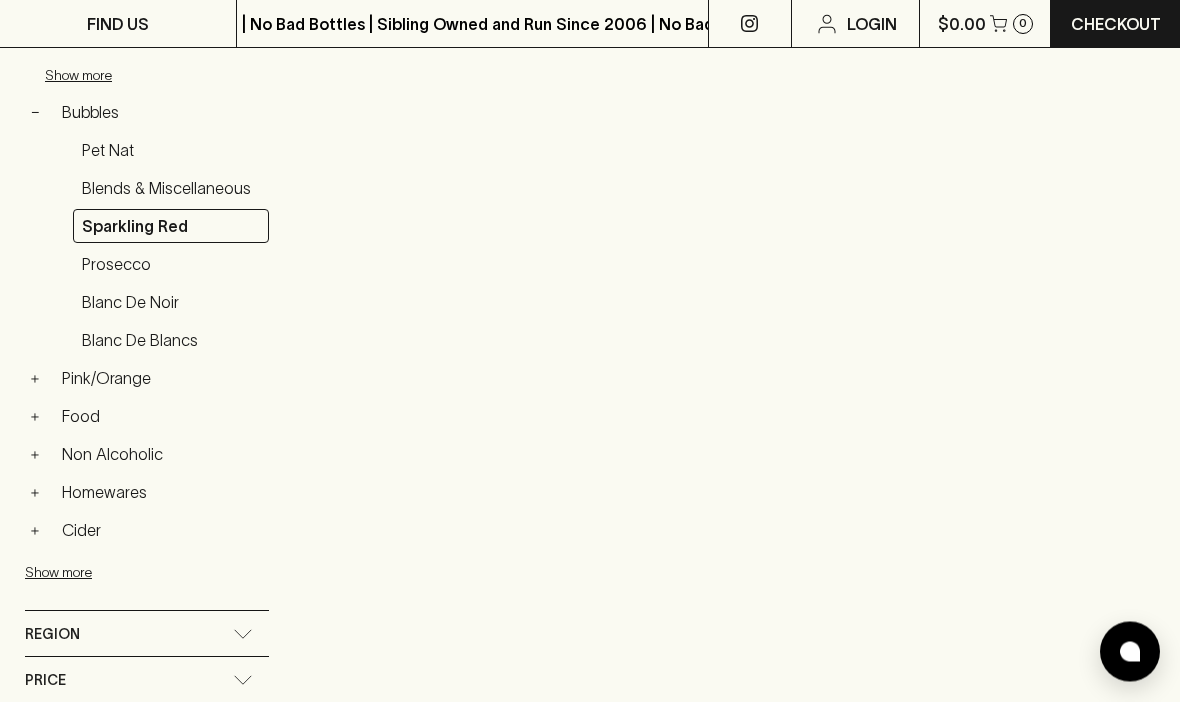 click on "+" at bounding box center (35, 379) 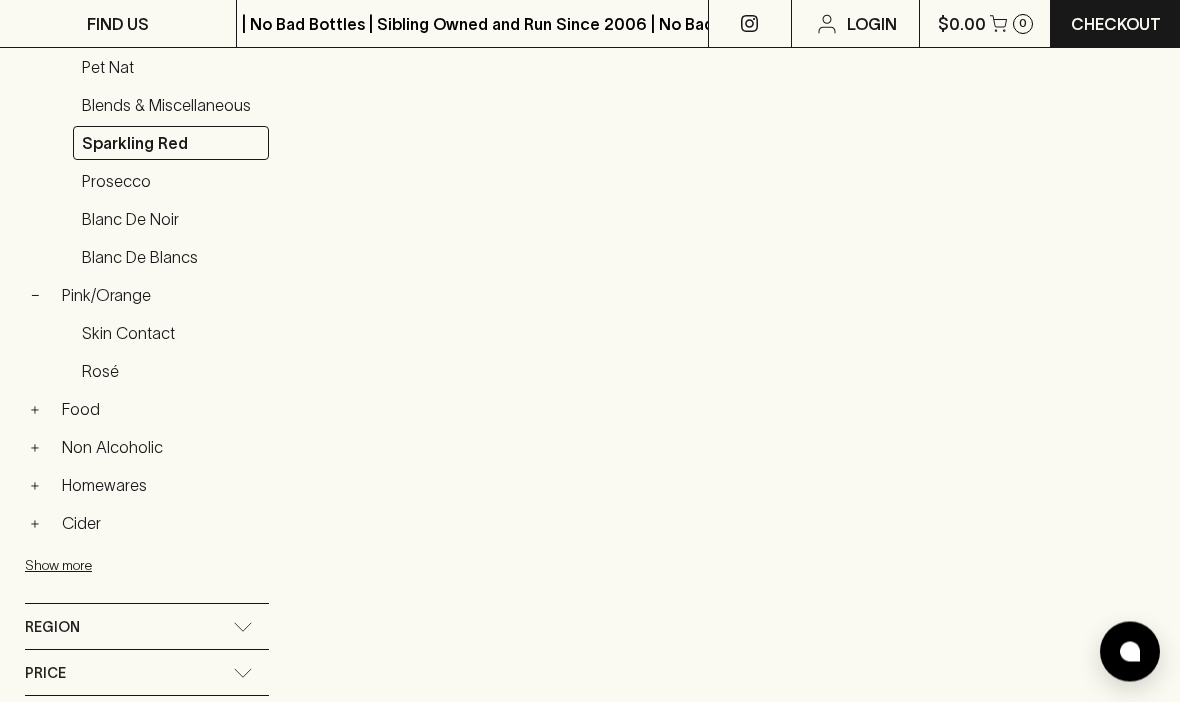 scroll, scrollTop: 1026, scrollLeft: 0, axis: vertical 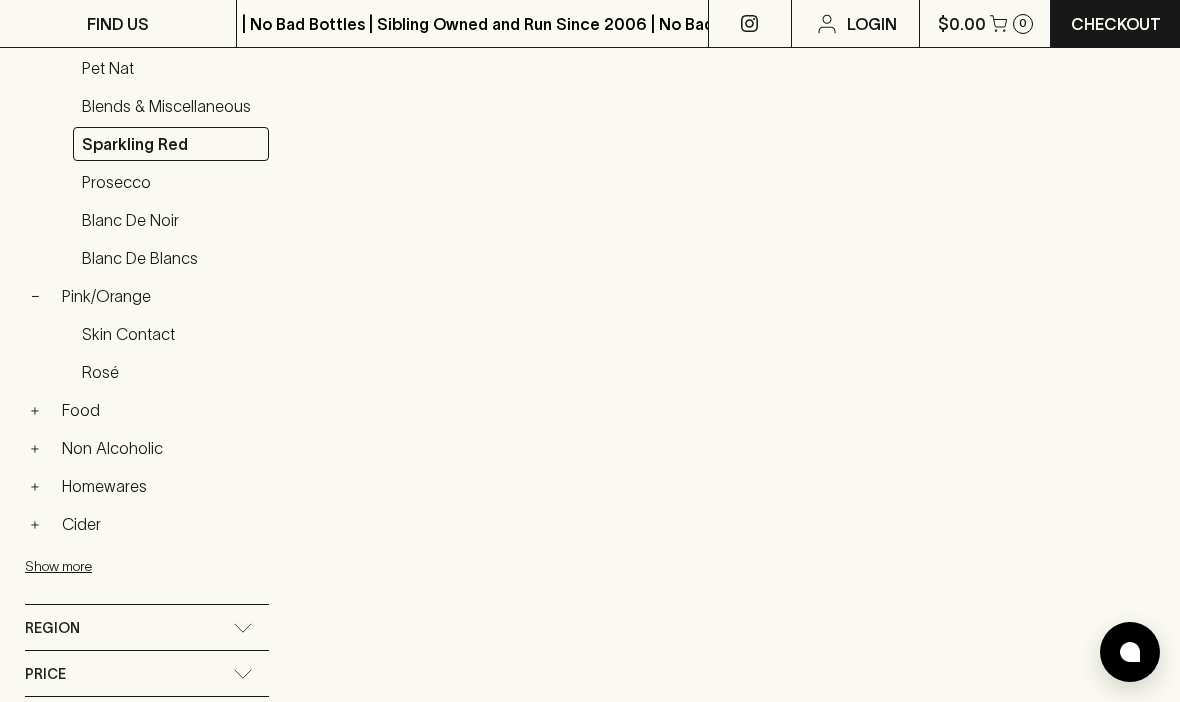 click on "Rosé" at bounding box center (171, 372) 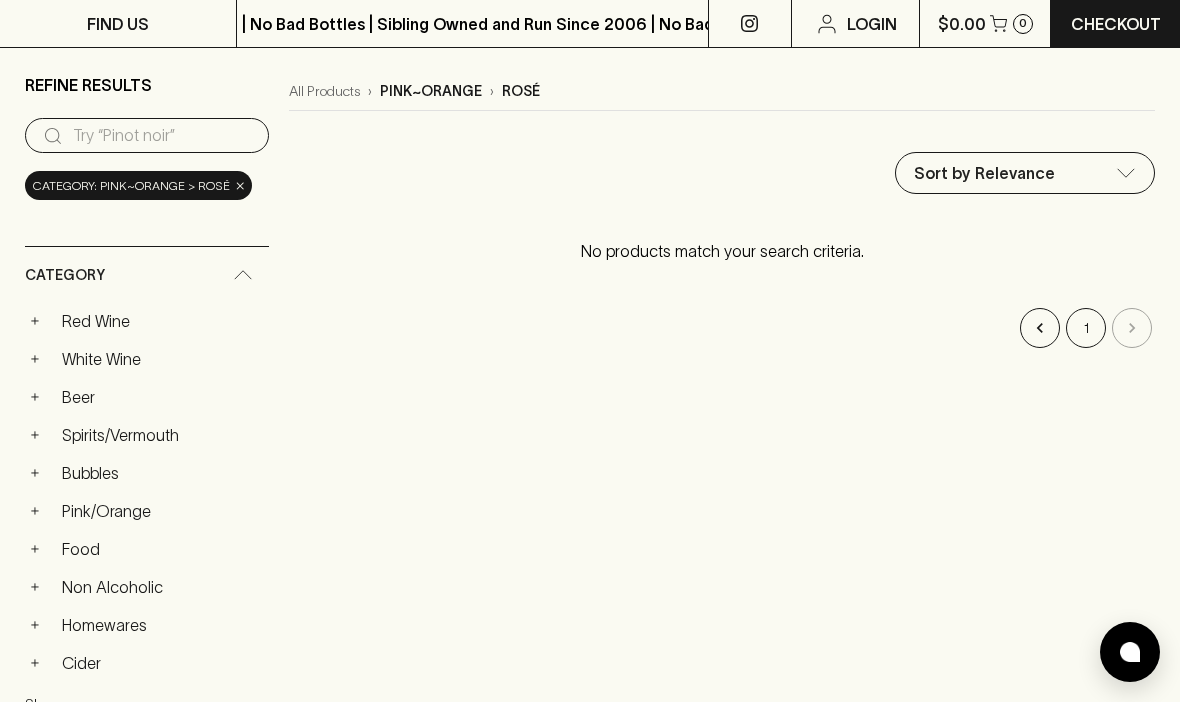 scroll, scrollTop: 0, scrollLeft: 0, axis: both 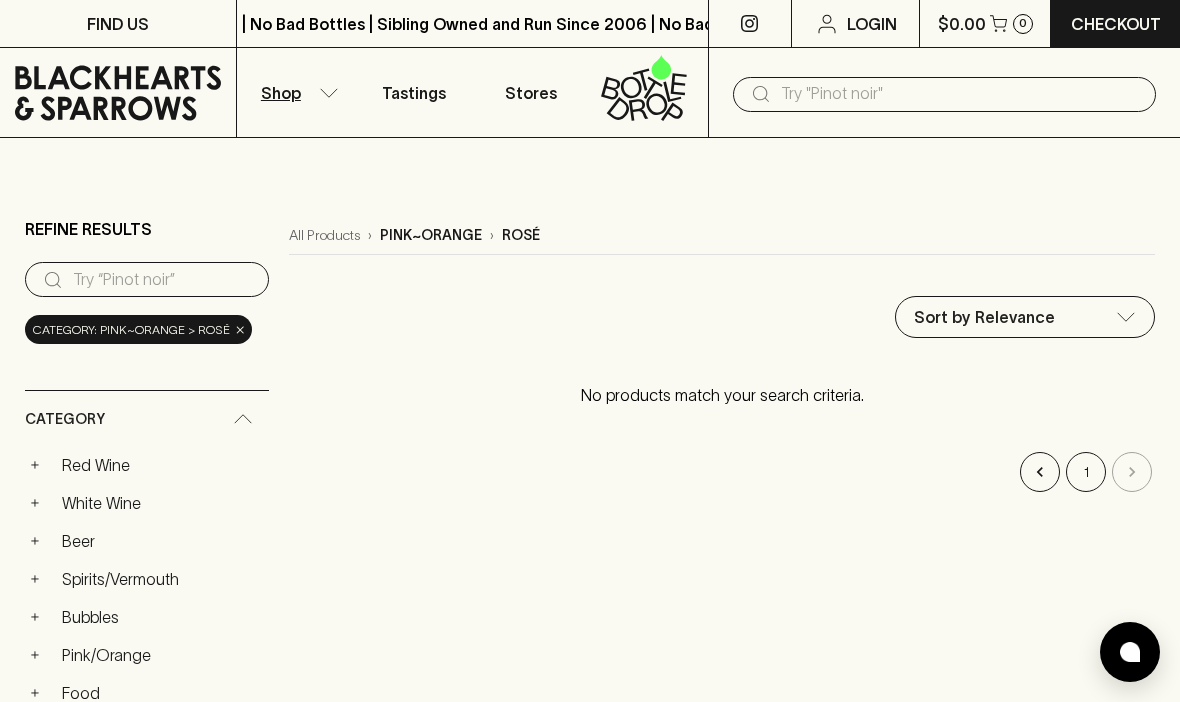 click on "Tastings" at bounding box center [414, 93] 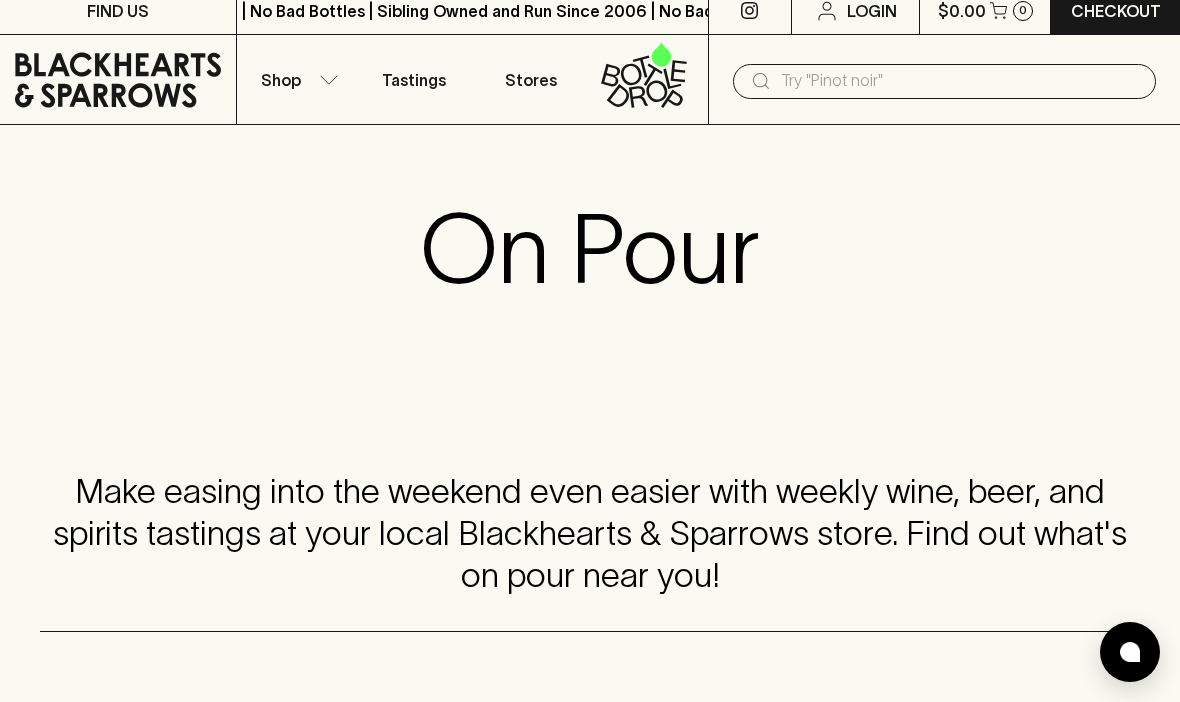 scroll, scrollTop: 0, scrollLeft: 0, axis: both 